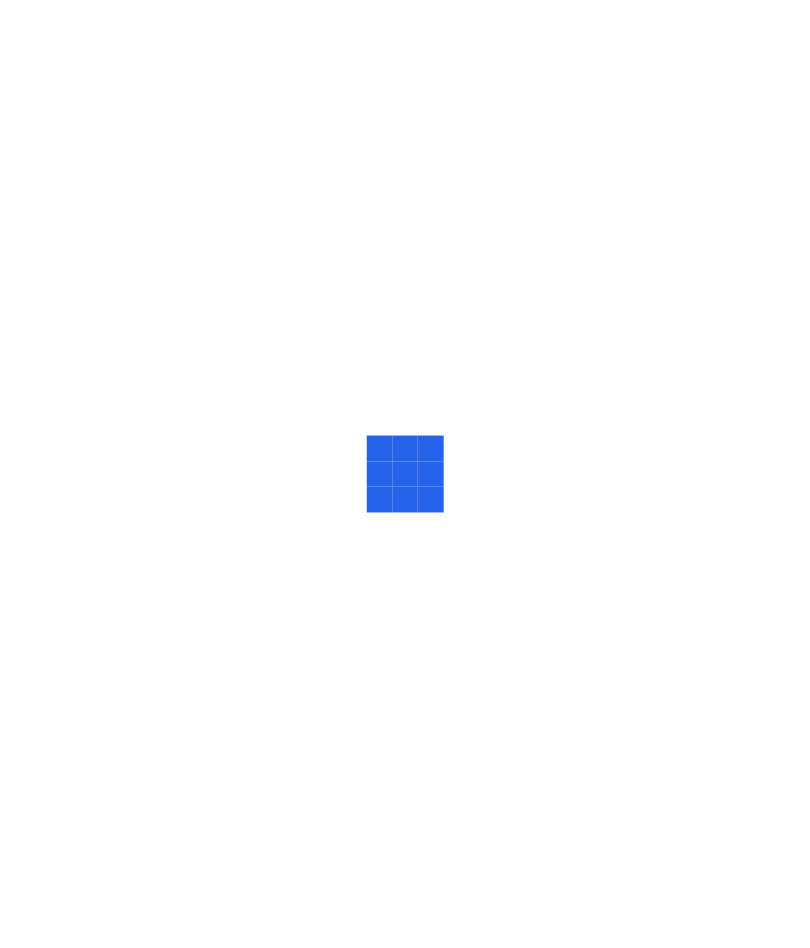scroll, scrollTop: 0, scrollLeft: 0, axis: both 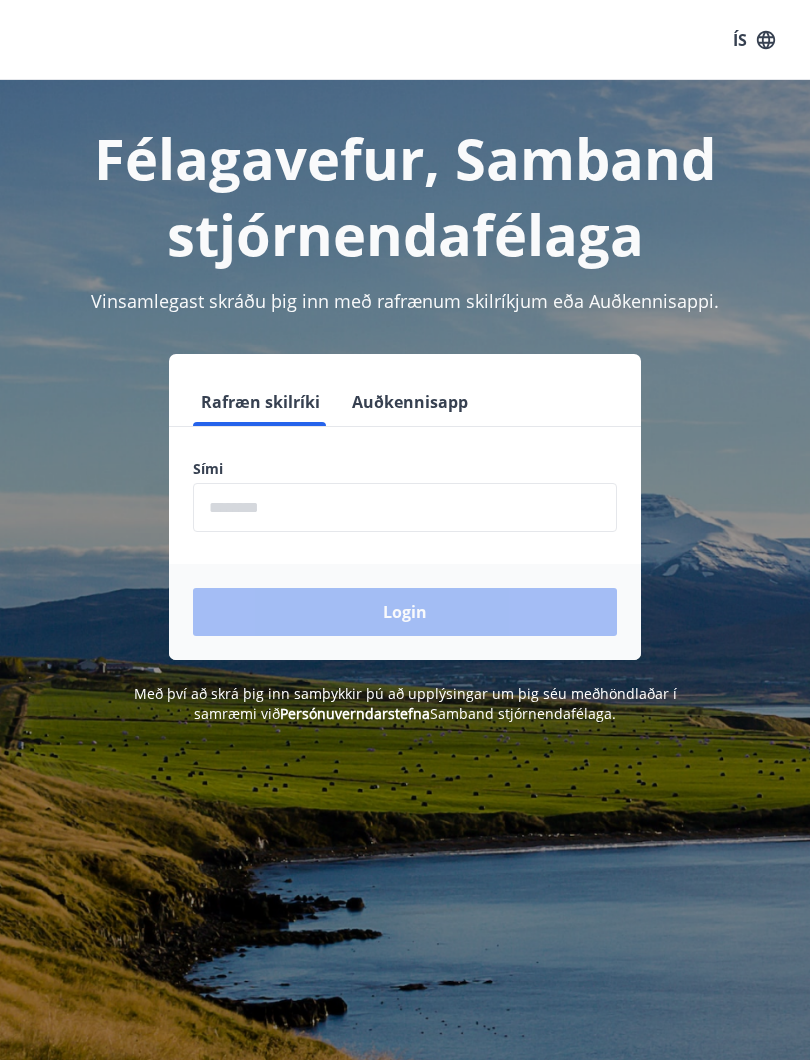 click on "Auðkennisapp" at bounding box center [410, 402] 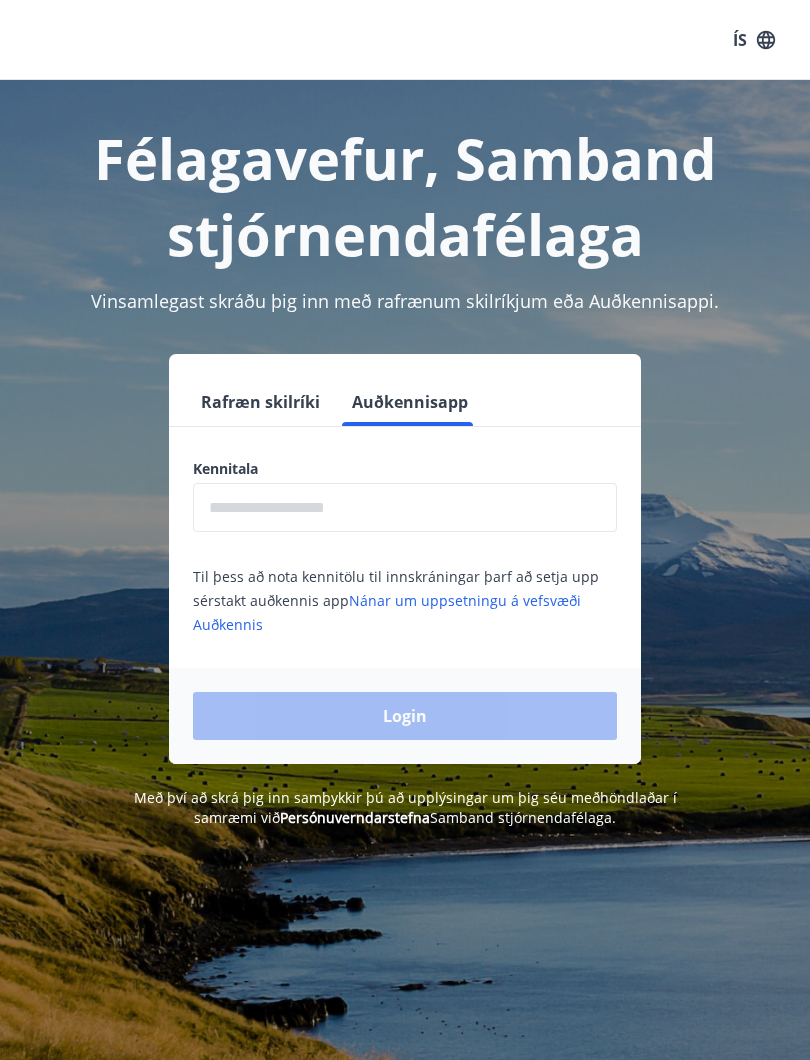 click on "Rafræn skilríki" at bounding box center [260, 402] 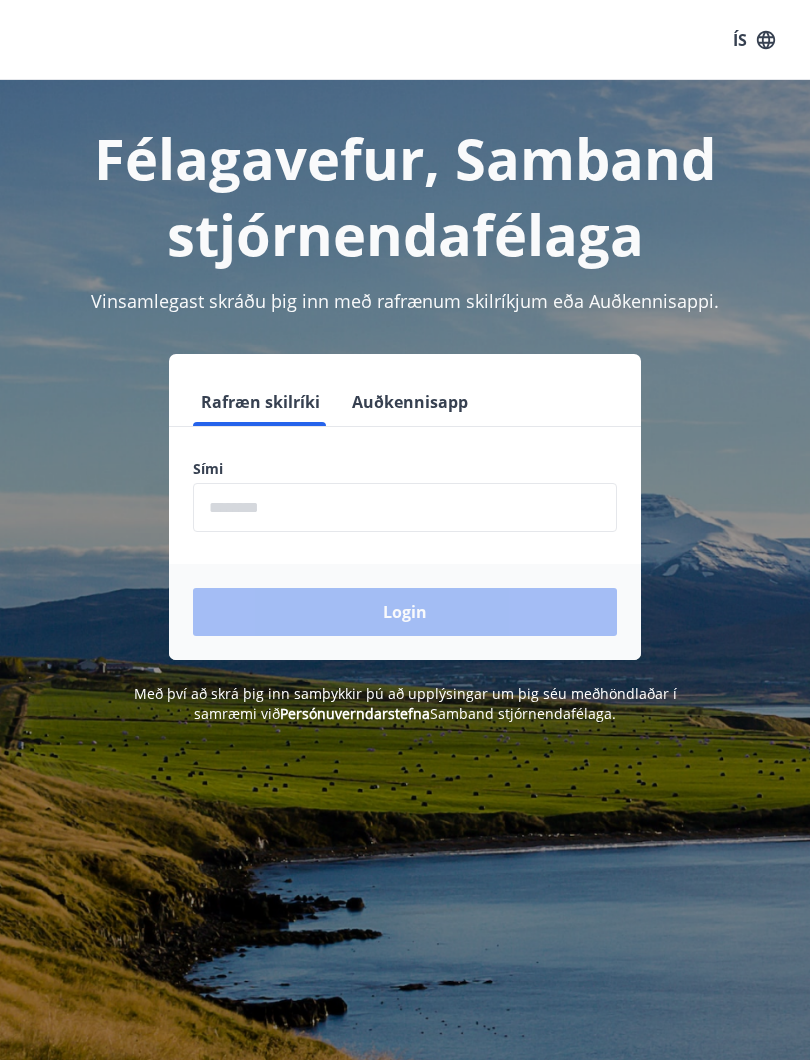 click at bounding box center [405, 507] 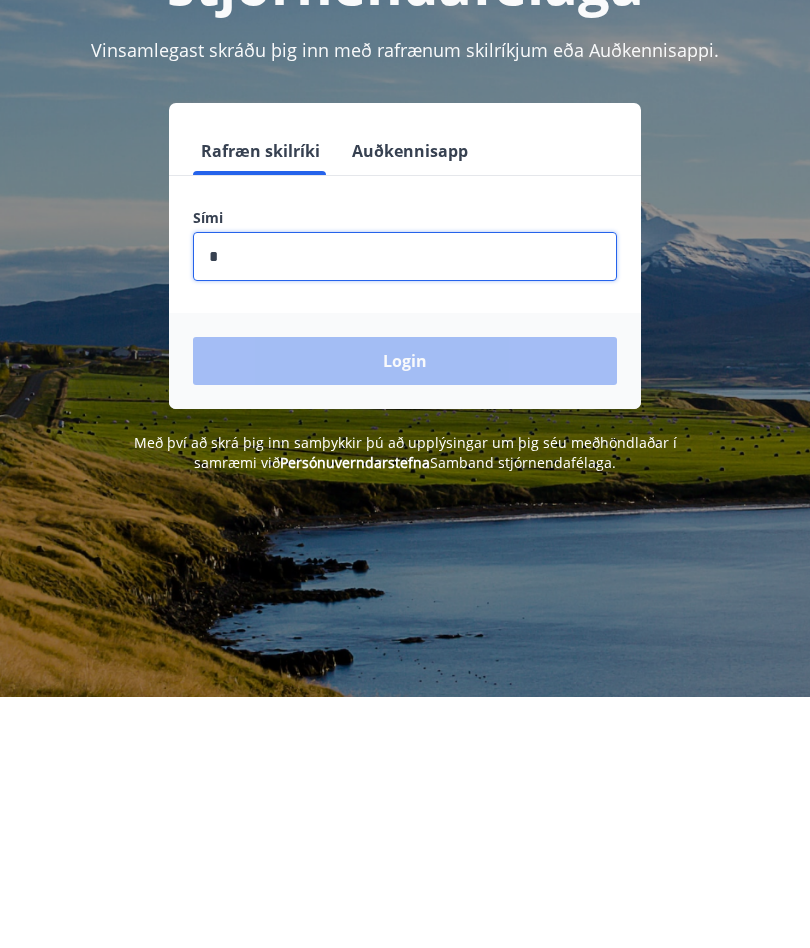 type on "********" 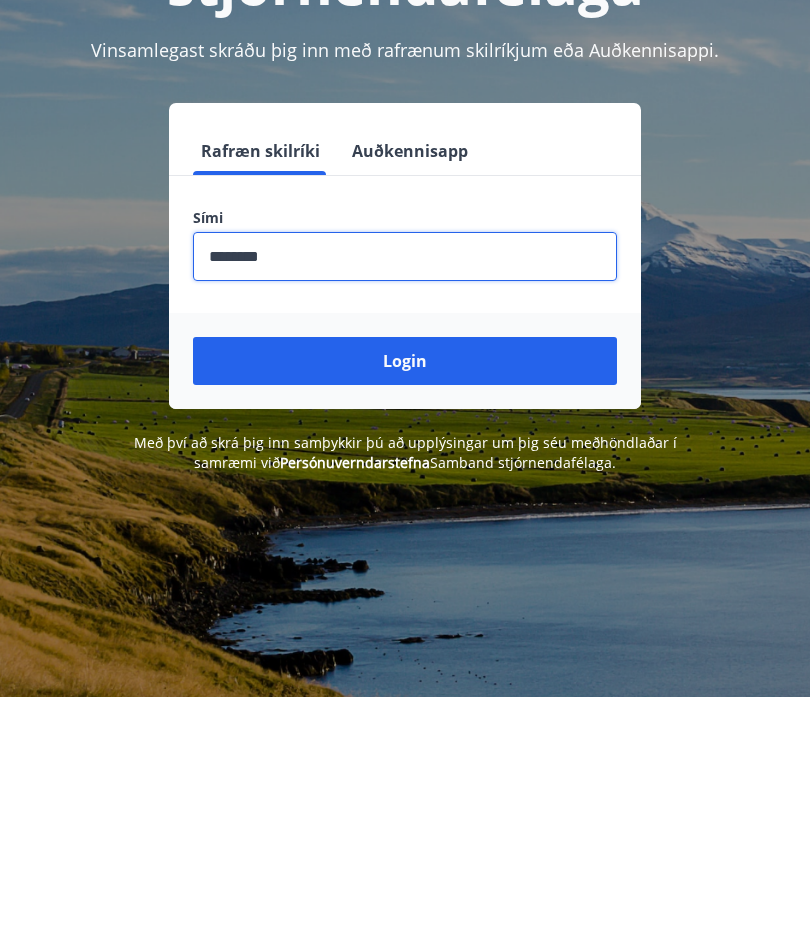 click on "Login" at bounding box center (405, 612) 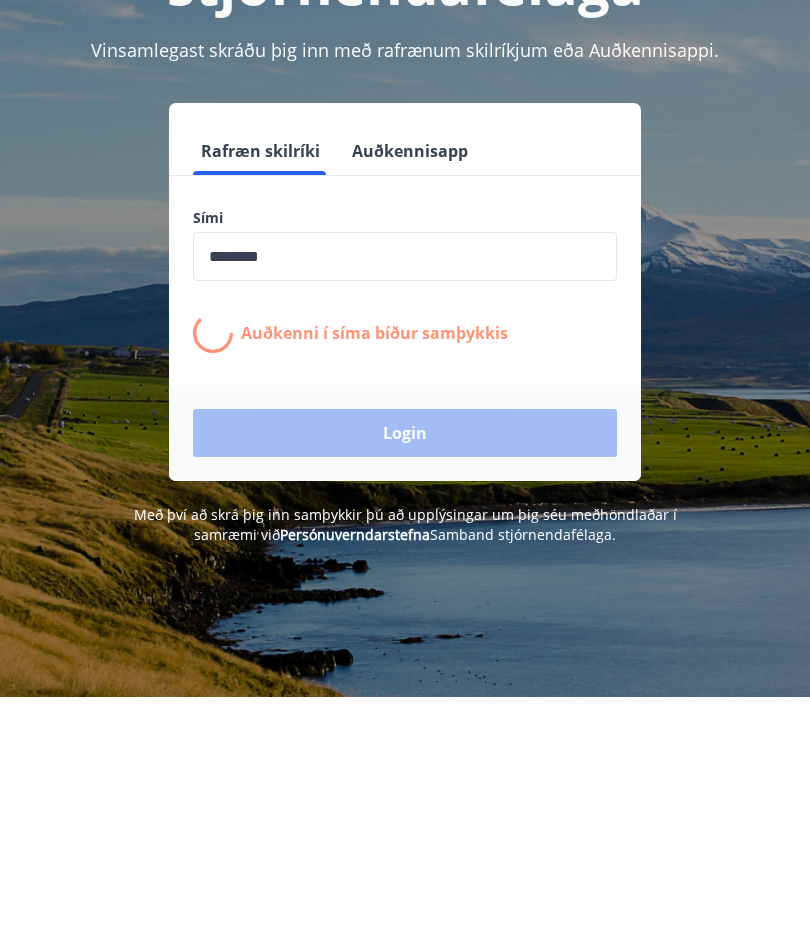 scroll, scrollTop: 251, scrollLeft: 0, axis: vertical 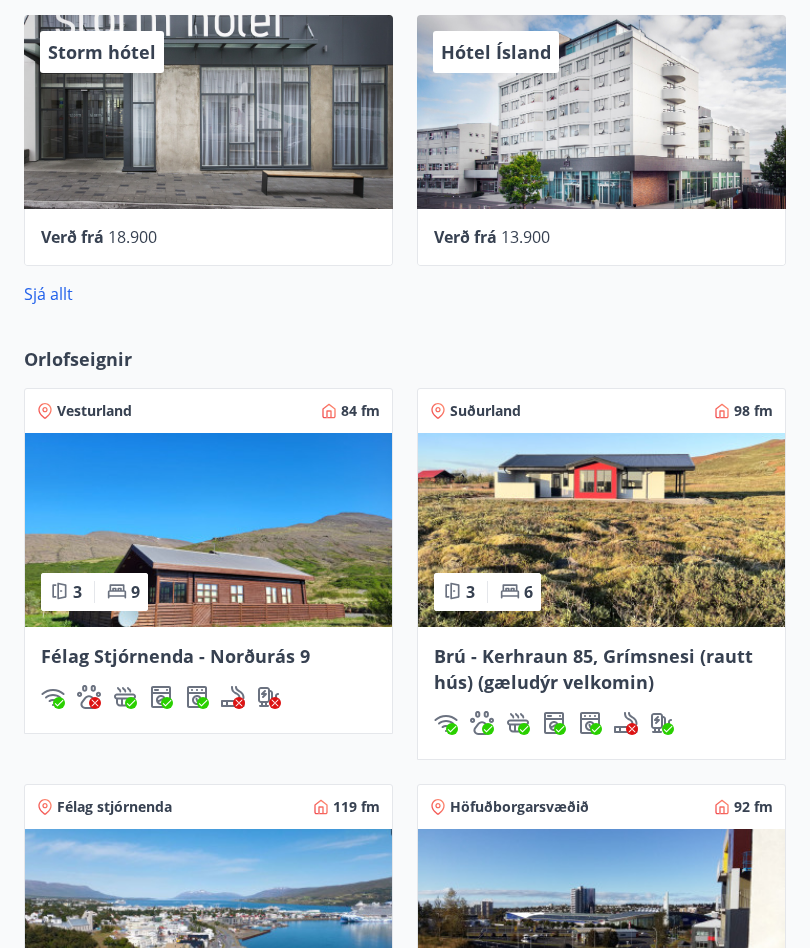 click on "Orlofseignir" at bounding box center [78, 359] 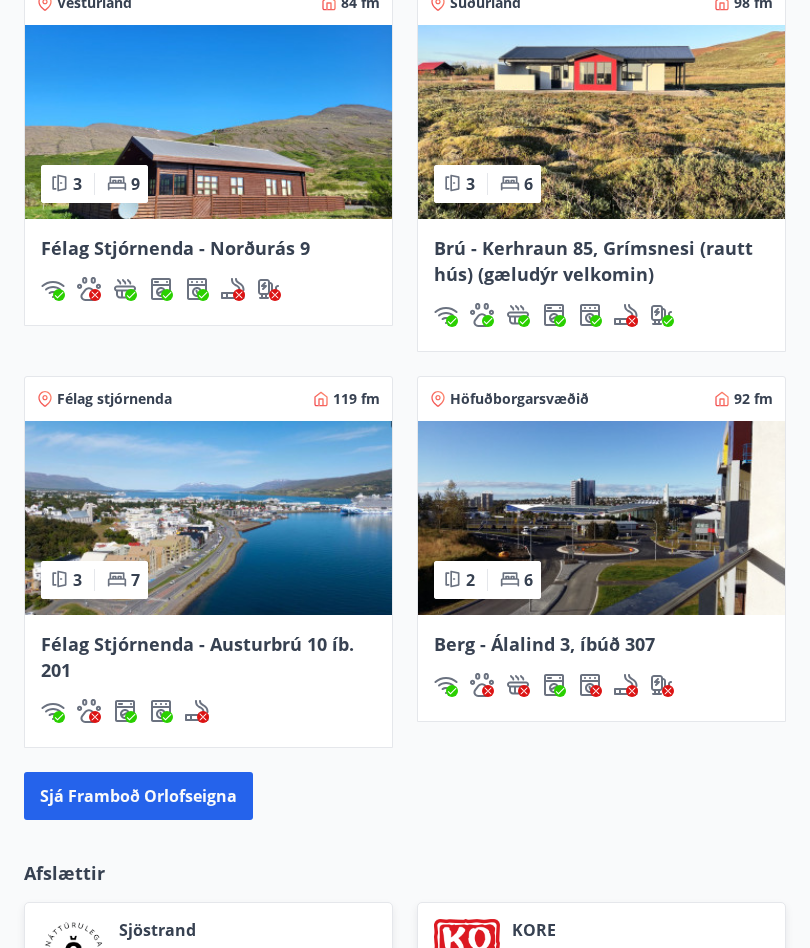 scroll, scrollTop: 1699, scrollLeft: 0, axis: vertical 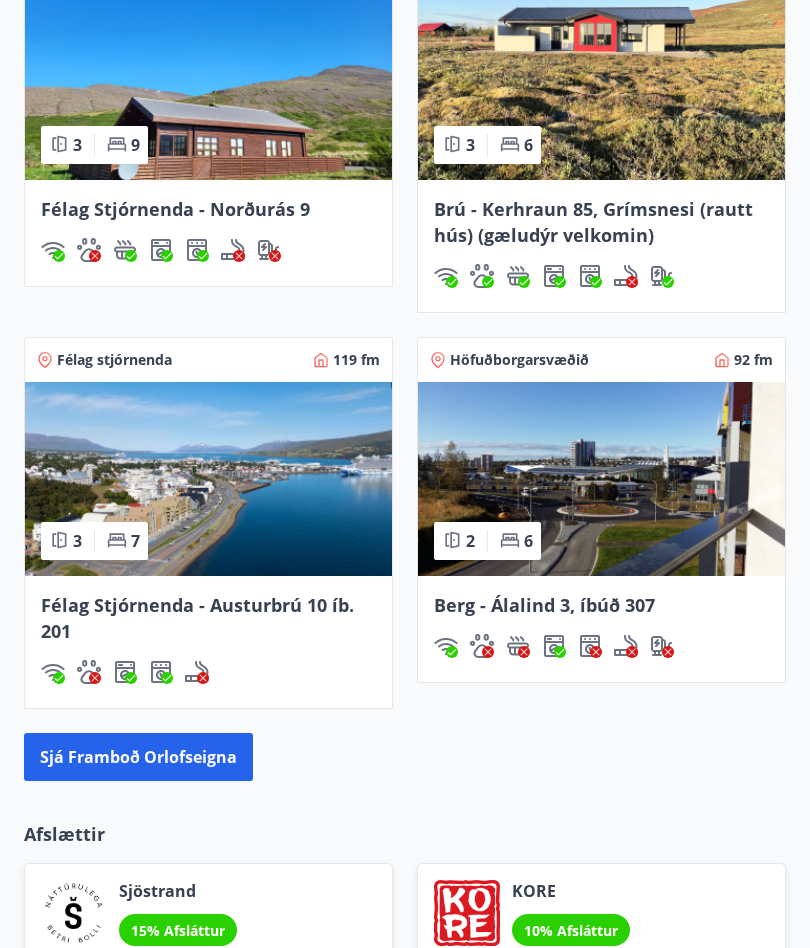 click on "Sjá framboð orlofseigna" at bounding box center [138, 758] 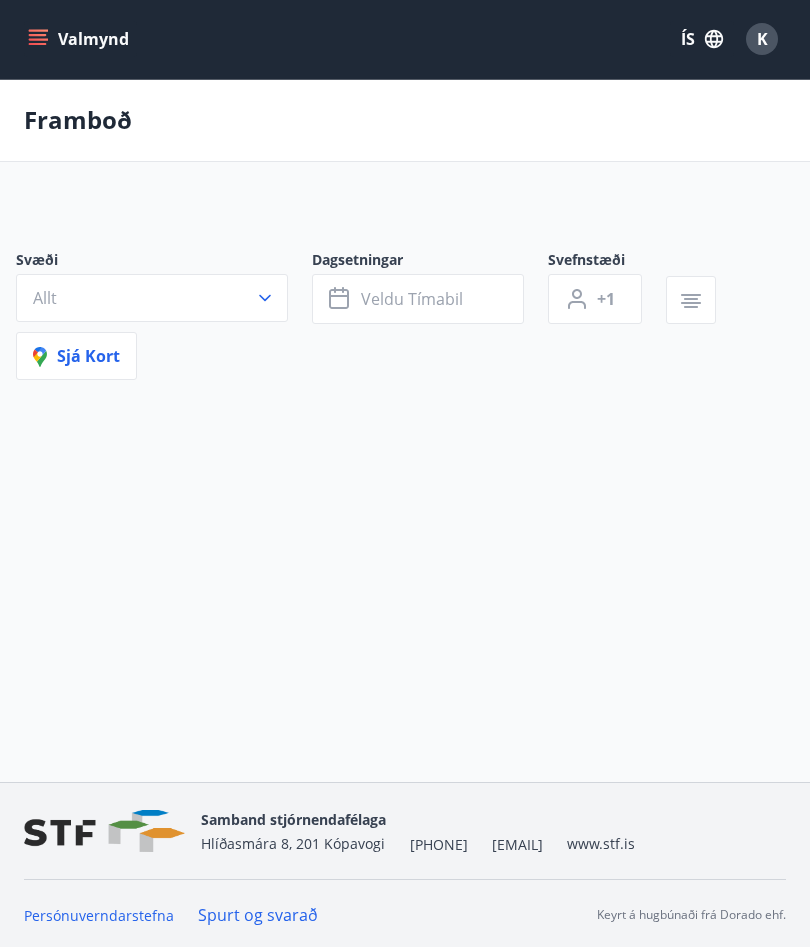 scroll, scrollTop: 1, scrollLeft: 0, axis: vertical 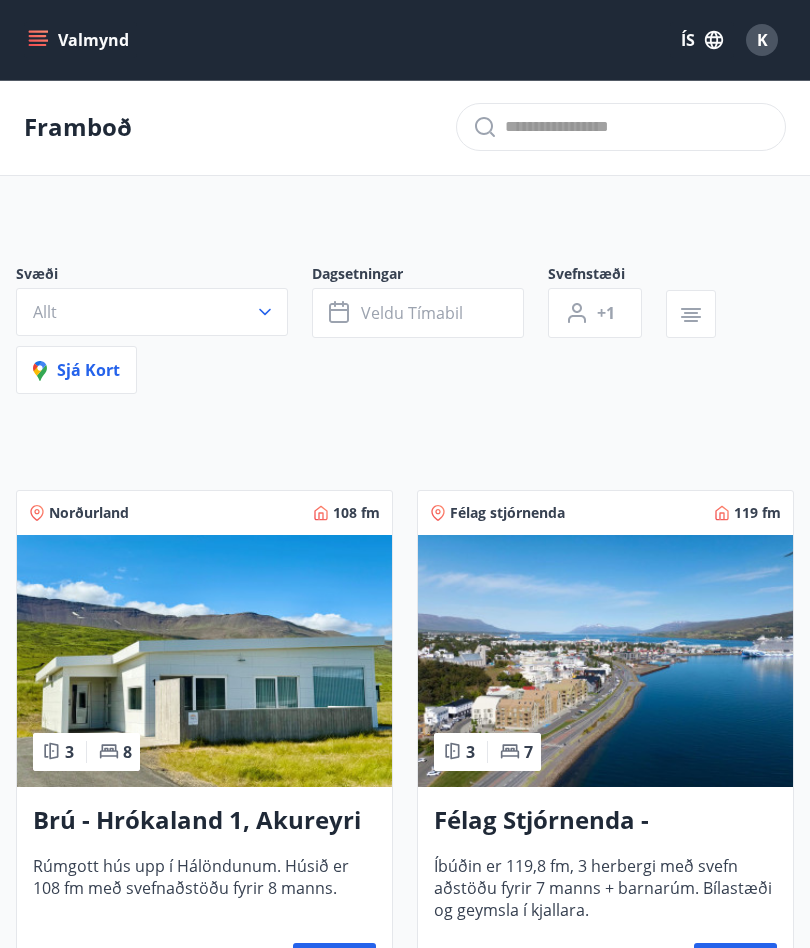 click on "Allt" at bounding box center (152, 312) 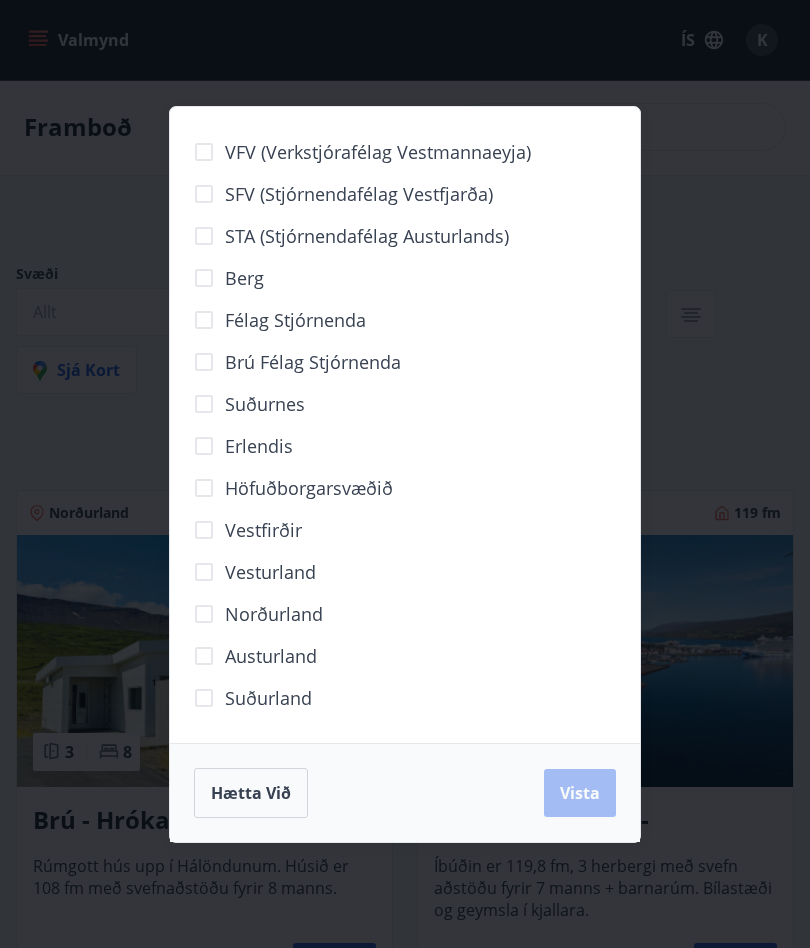 click on "Höfuðborgarsvæðið" at bounding box center (309, 488) 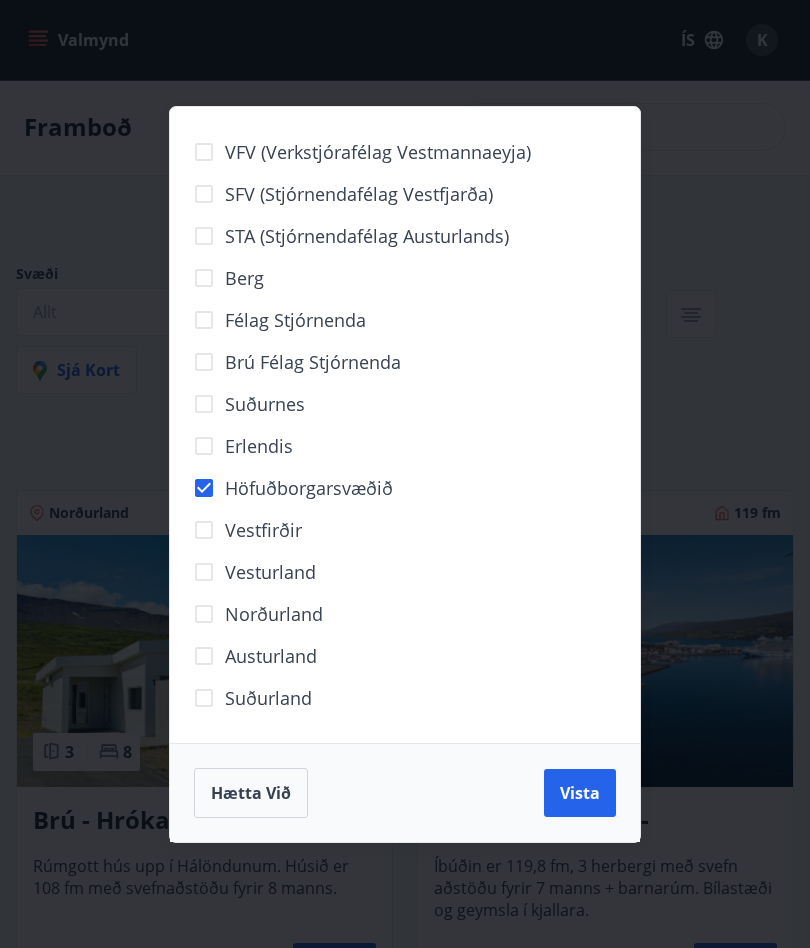 click on "Vista" at bounding box center [580, 793] 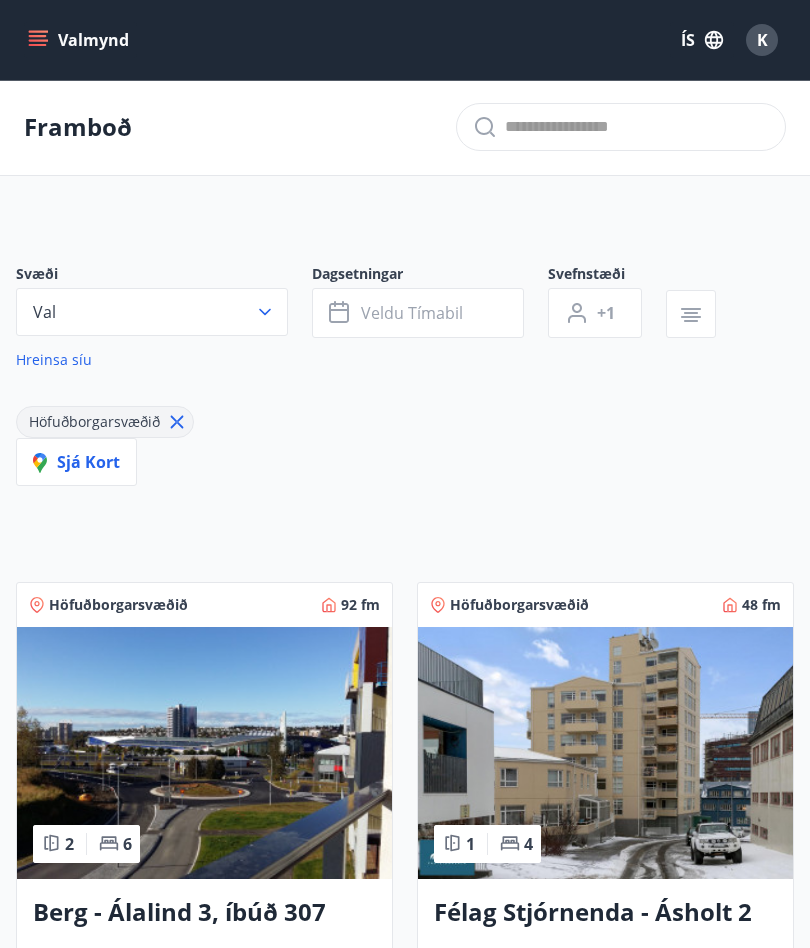 click on "Veldu tímabil" at bounding box center [412, 313] 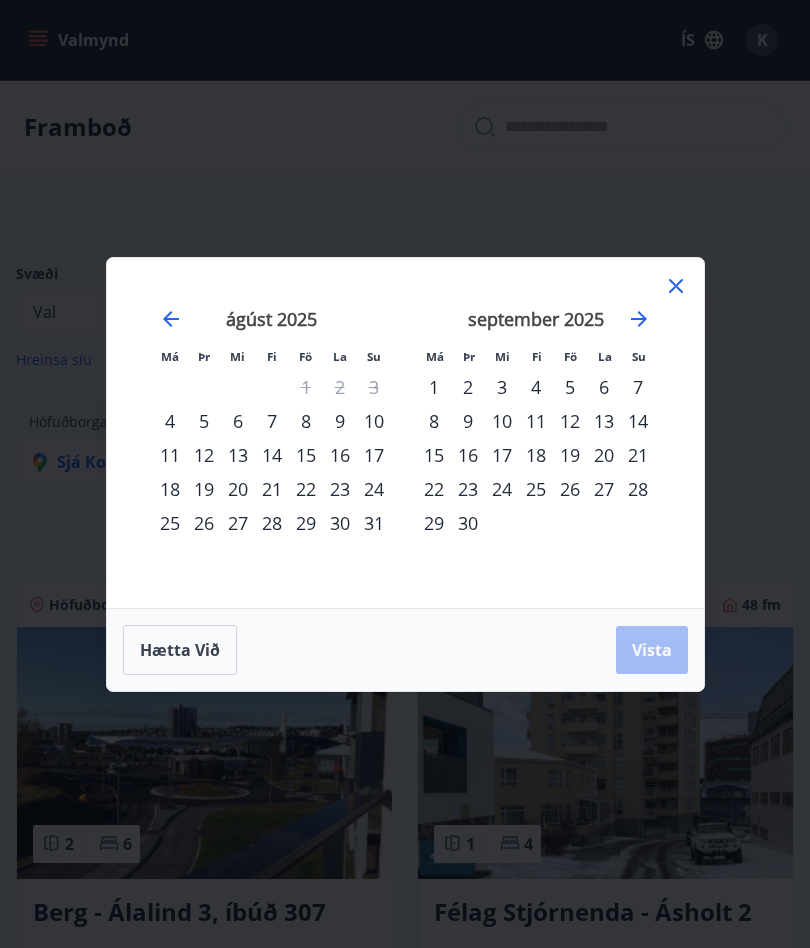click on "7" at bounding box center (272, 421) 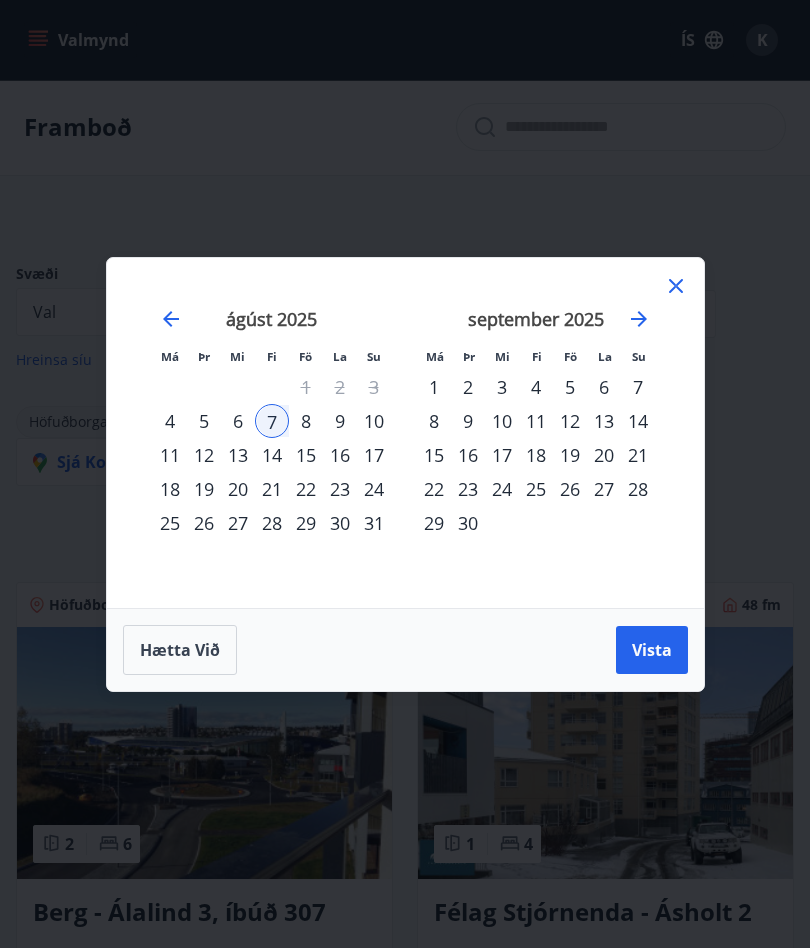 click on "10" at bounding box center [374, 421] 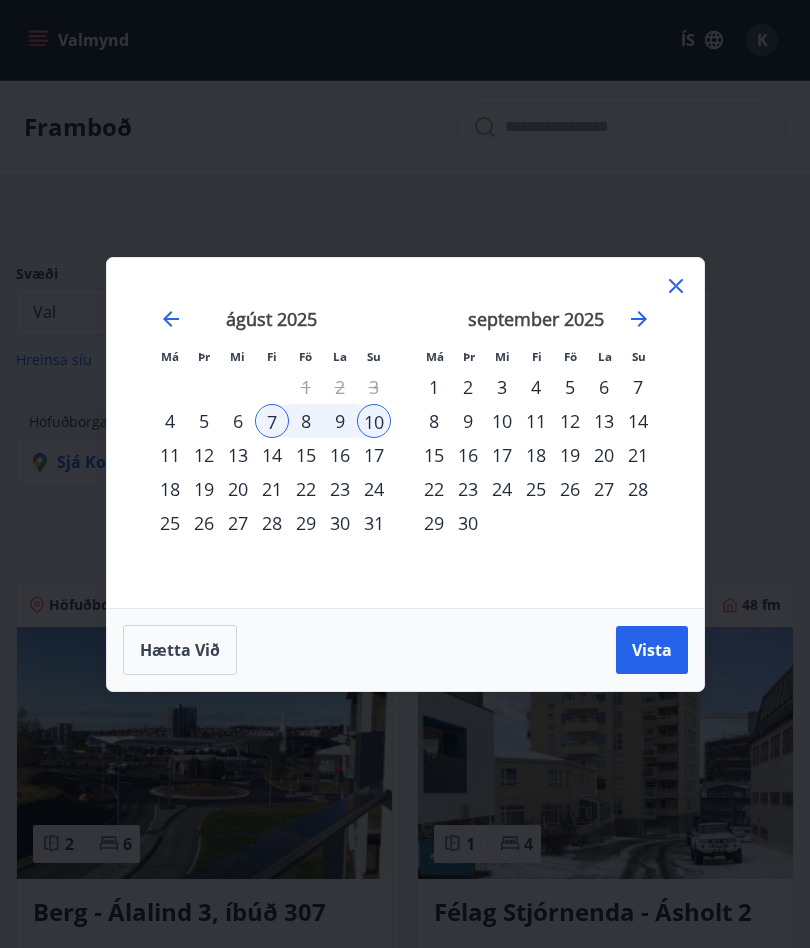 click on "Vista" at bounding box center [652, 650] 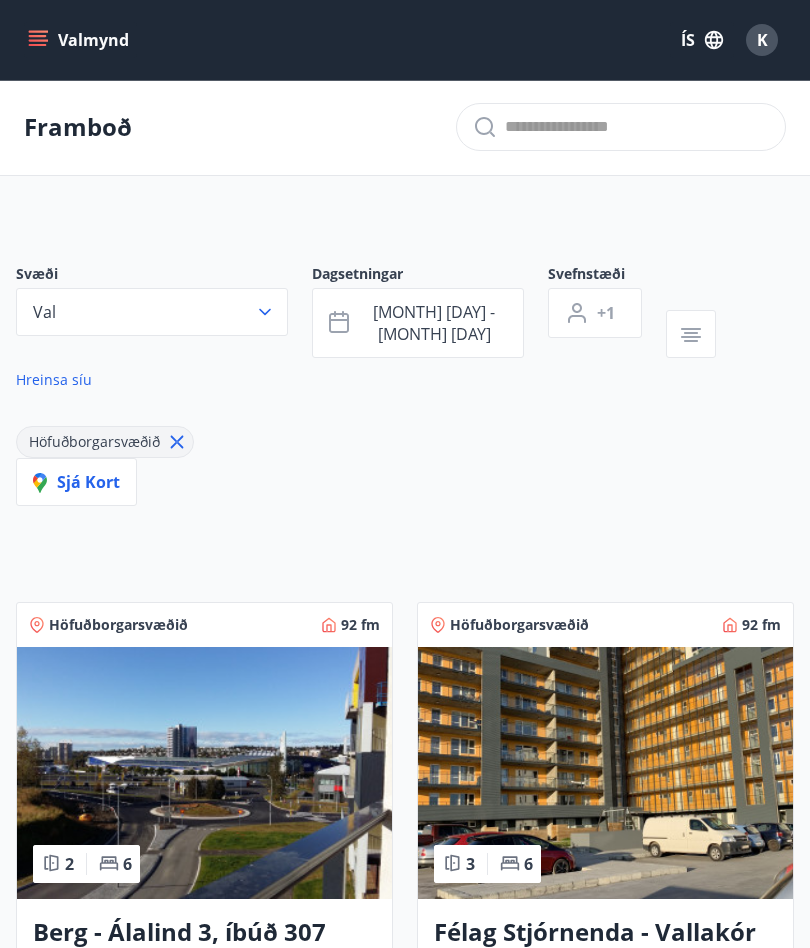 click on "+1" at bounding box center [606, 313] 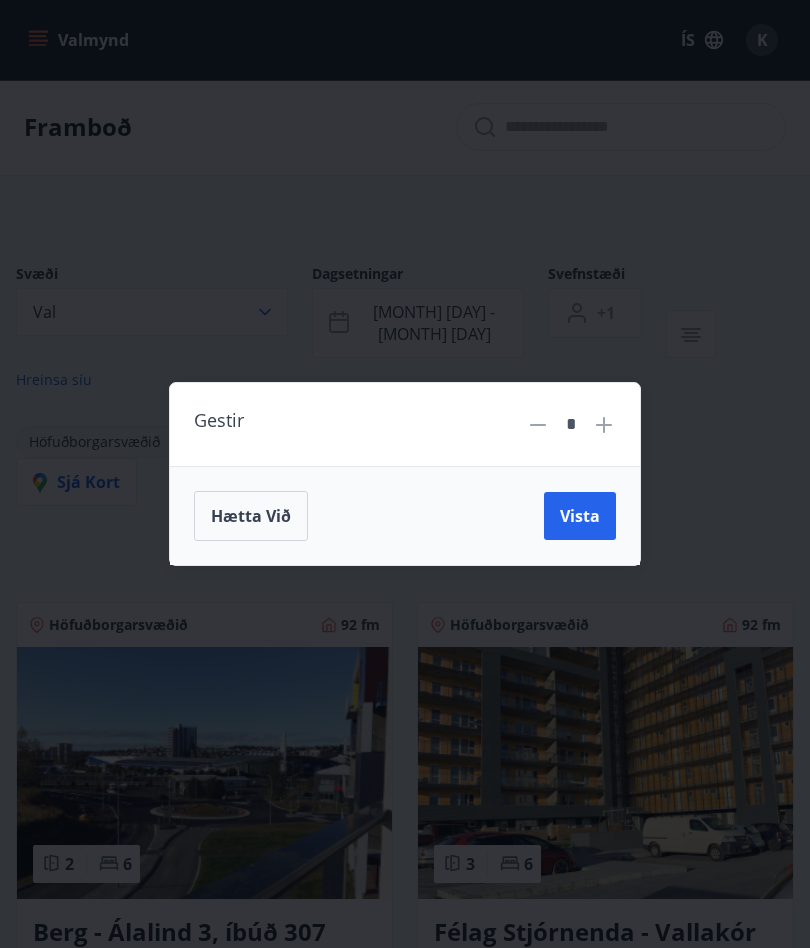 click 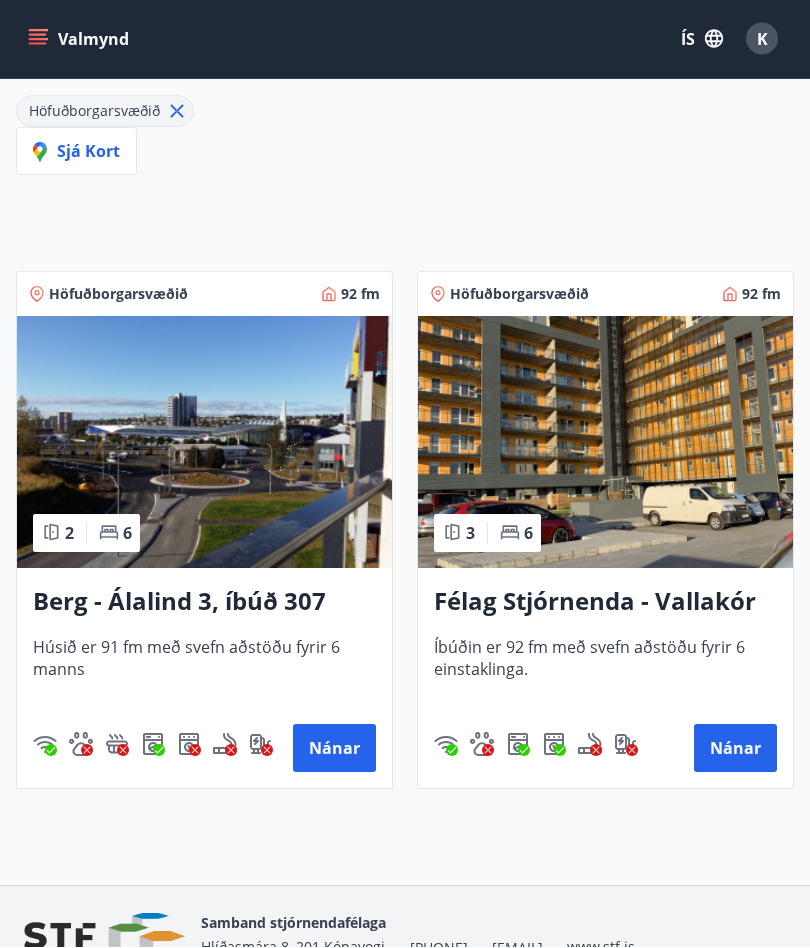 scroll, scrollTop: 330, scrollLeft: 0, axis: vertical 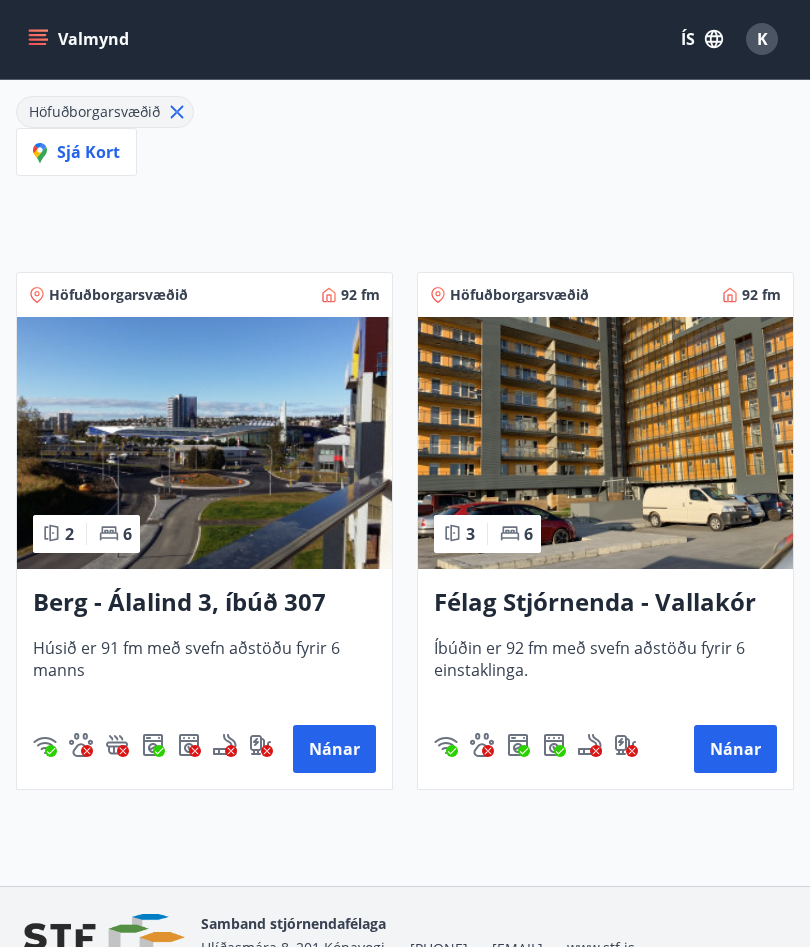 click on "Nánar" at bounding box center [334, 750] 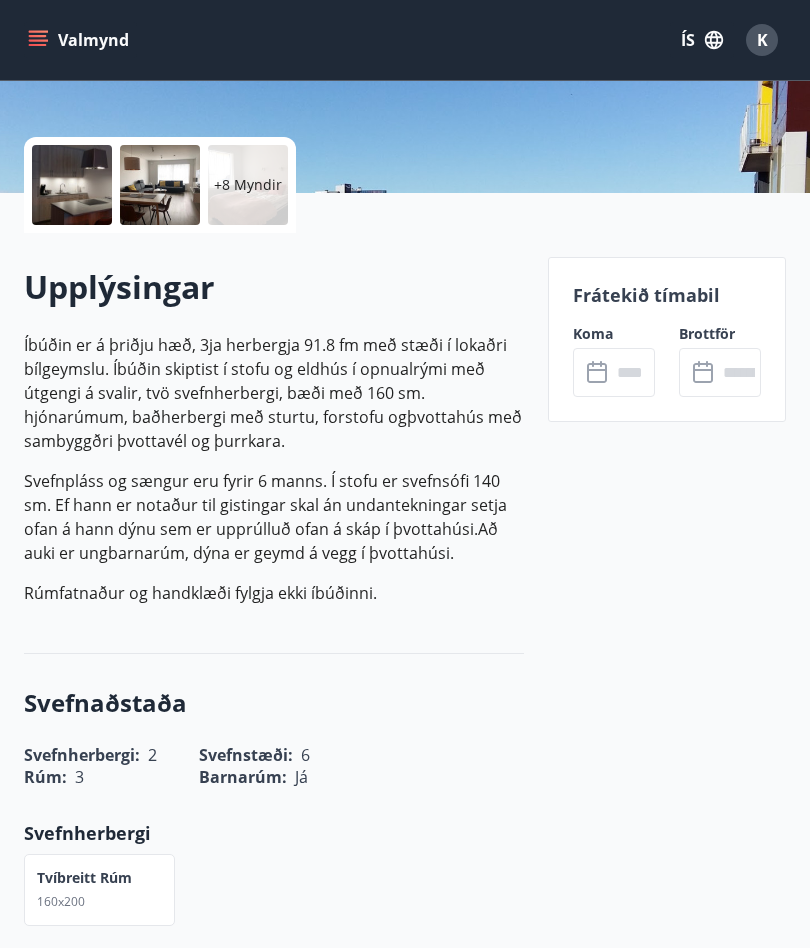 scroll, scrollTop: 276, scrollLeft: 0, axis: vertical 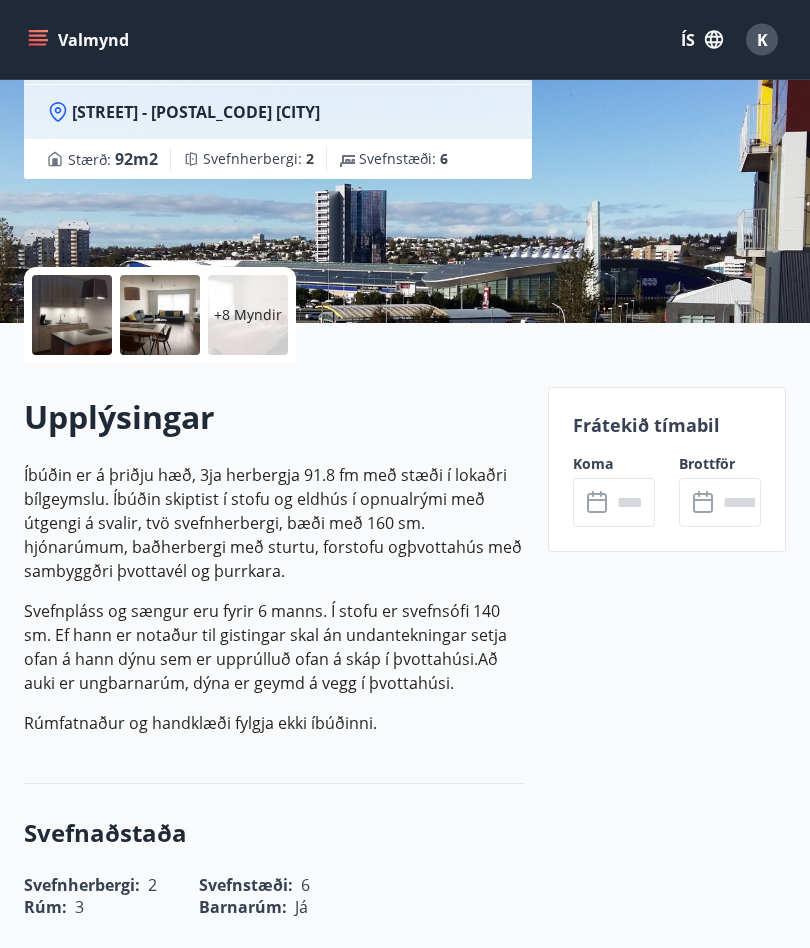 click at bounding box center (633, 503) 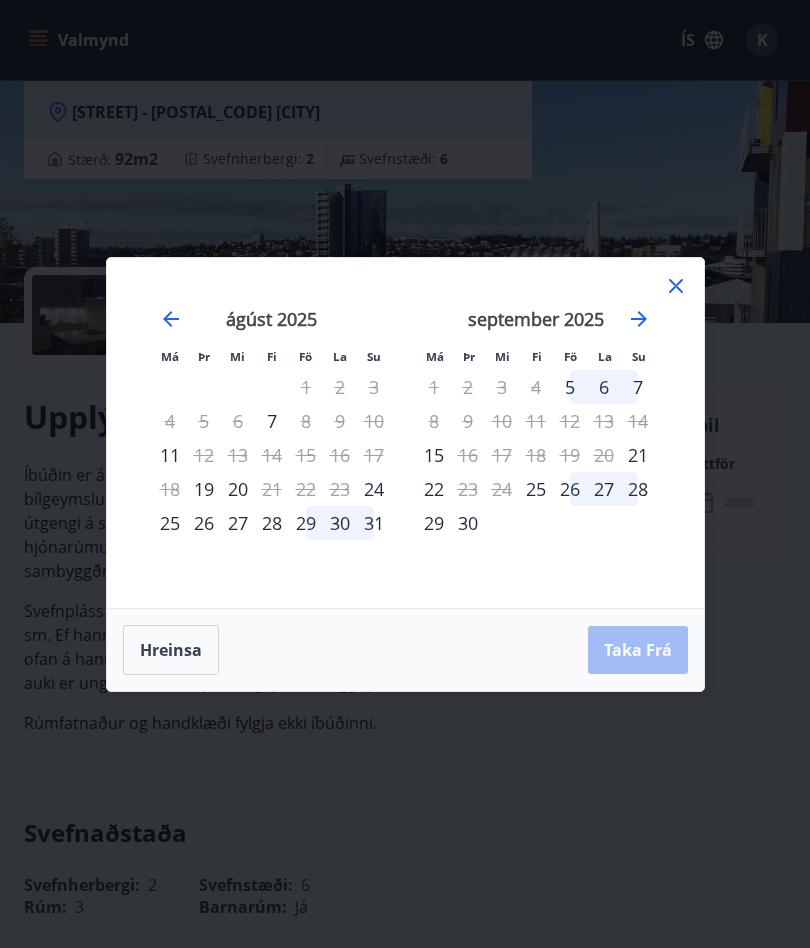 click 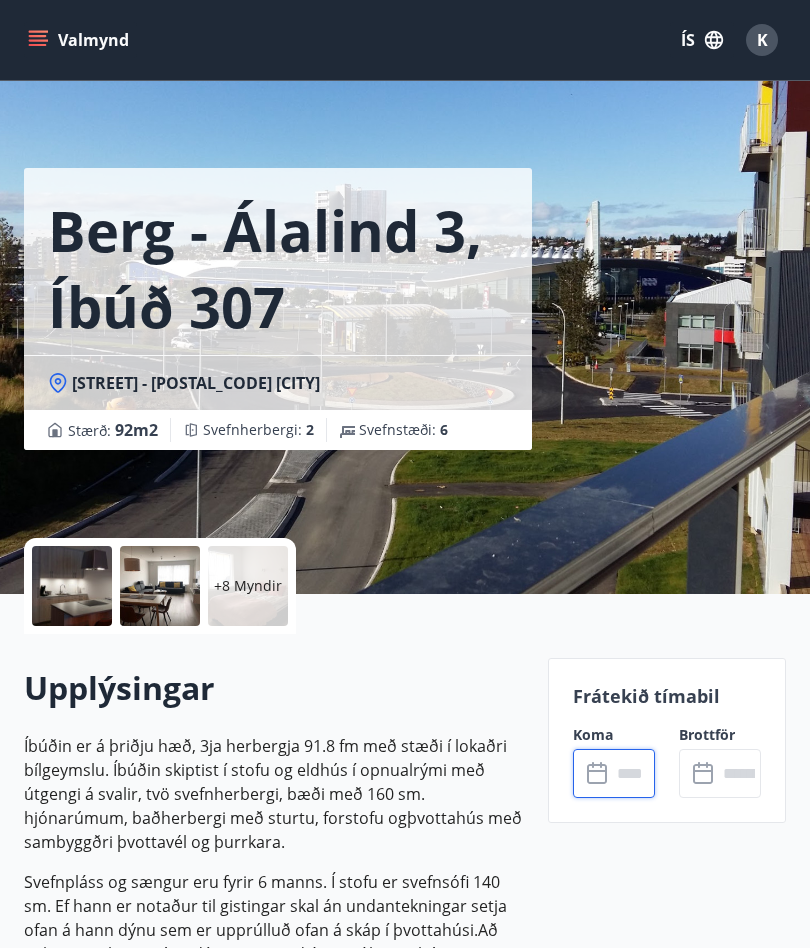 scroll, scrollTop: 0, scrollLeft: 0, axis: both 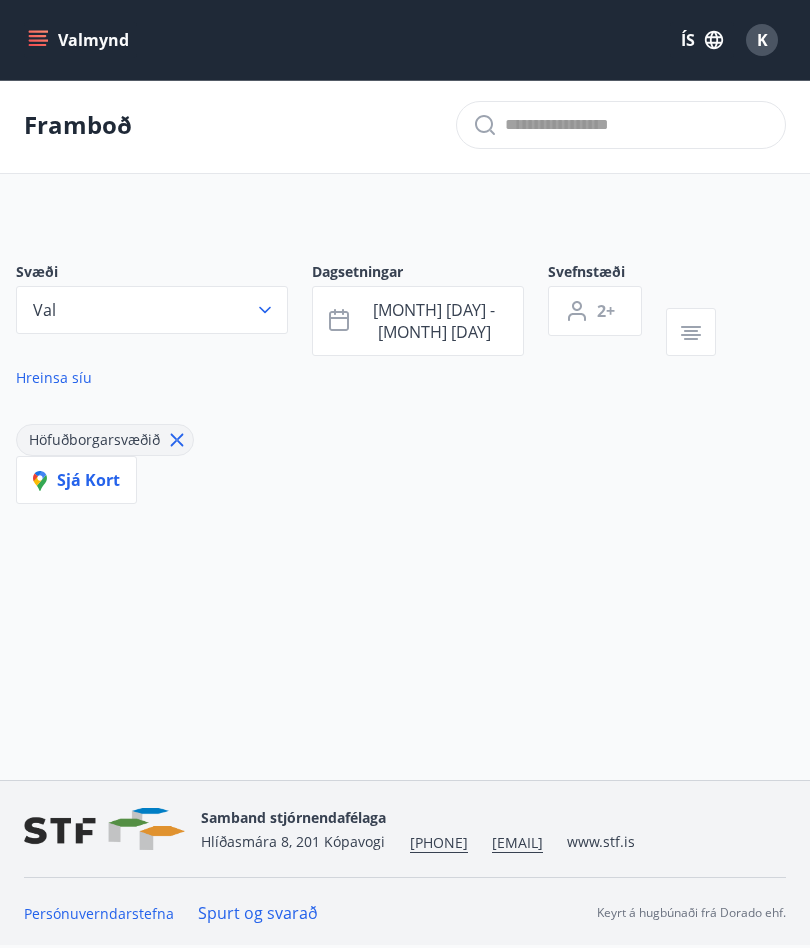 type on "*" 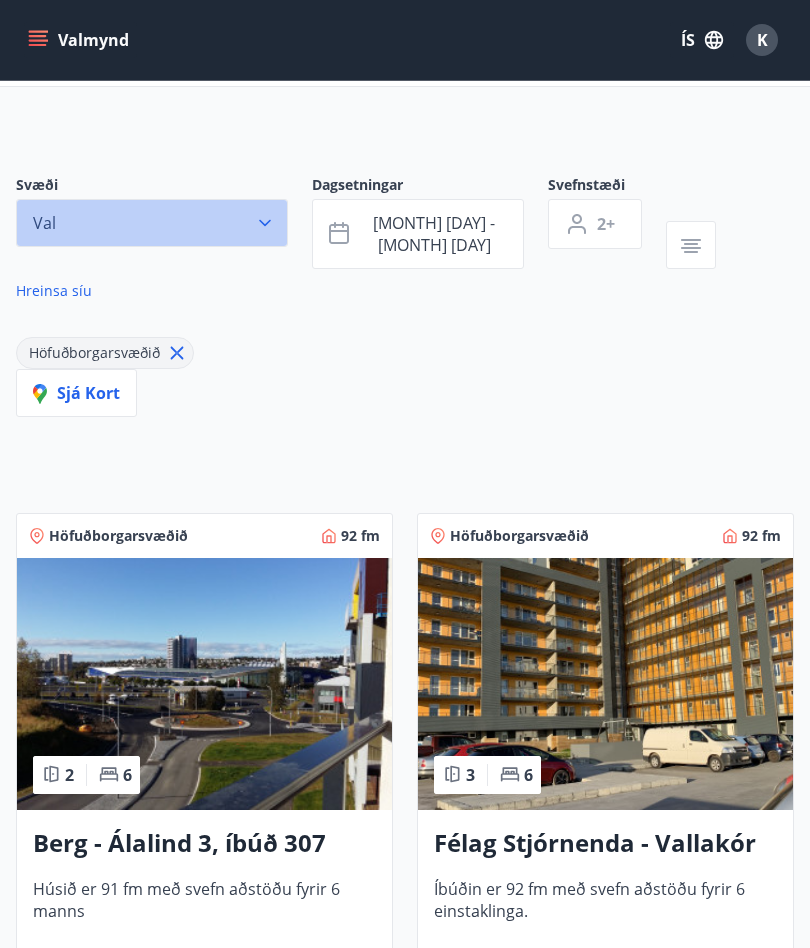 click 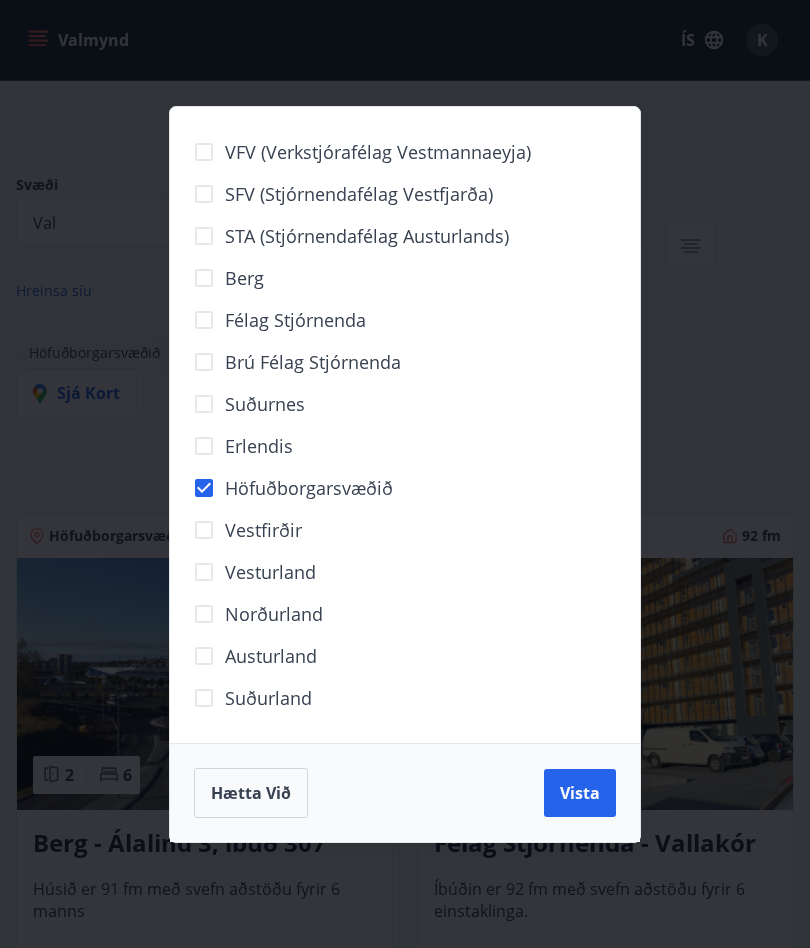 click on "Vista" at bounding box center (580, 793) 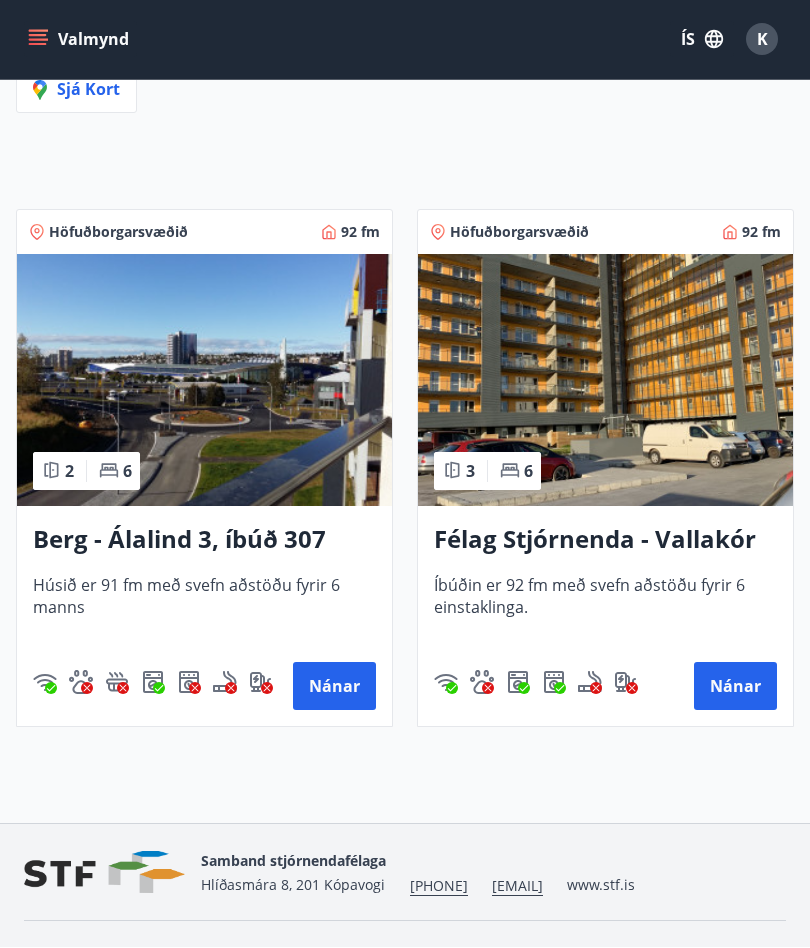 scroll, scrollTop: 417, scrollLeft: 0, axis: vertical 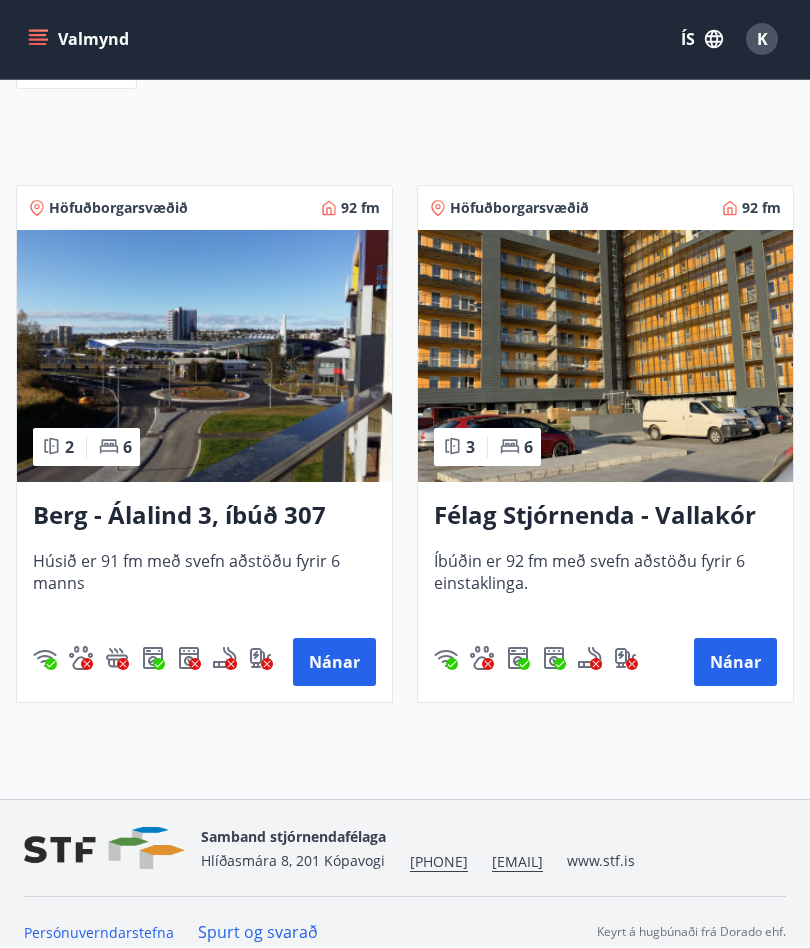click on "Nánar" at bounding box center (735, 663) 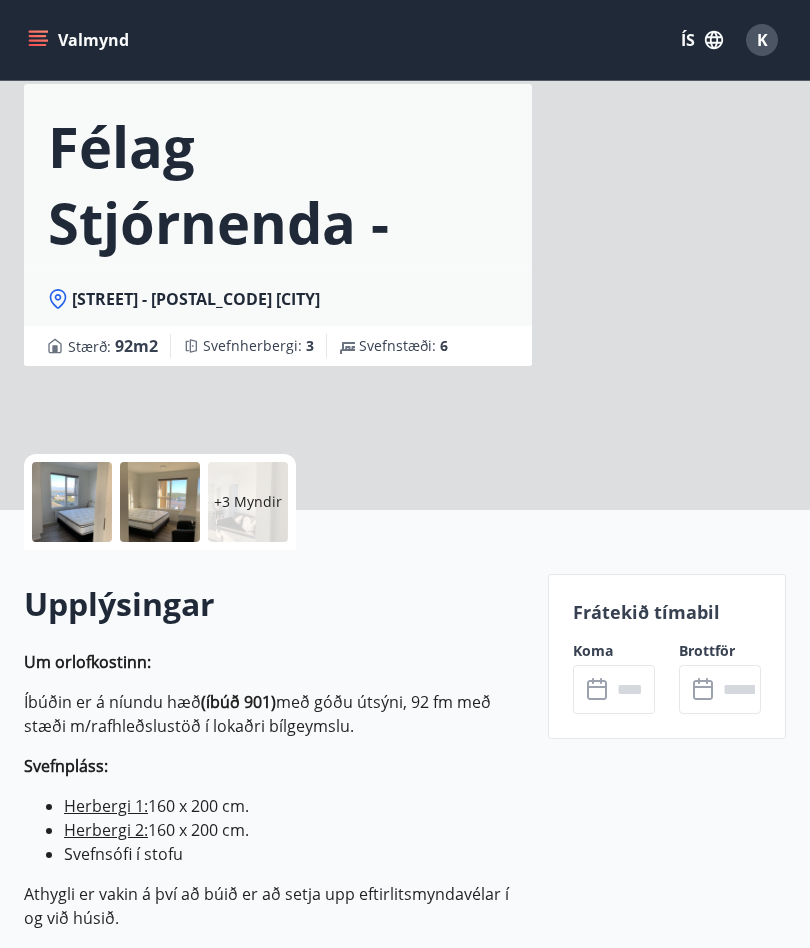 scroll, scrollTop: 0, scrollLeft: 0, axis: both 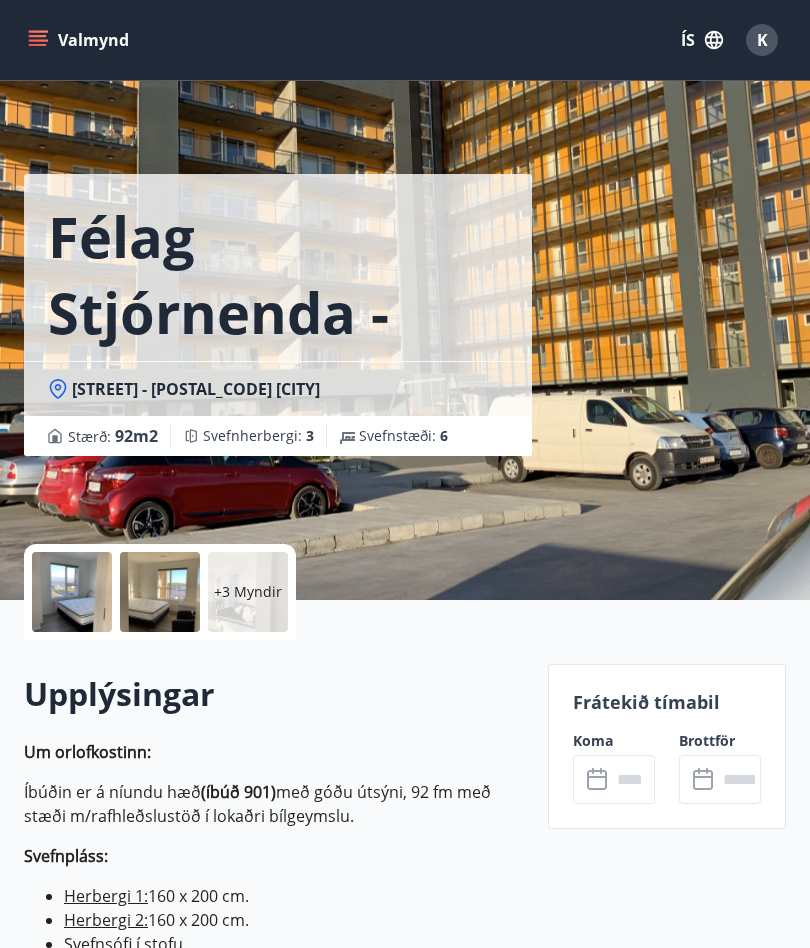 click at bounding box center [633, 779] 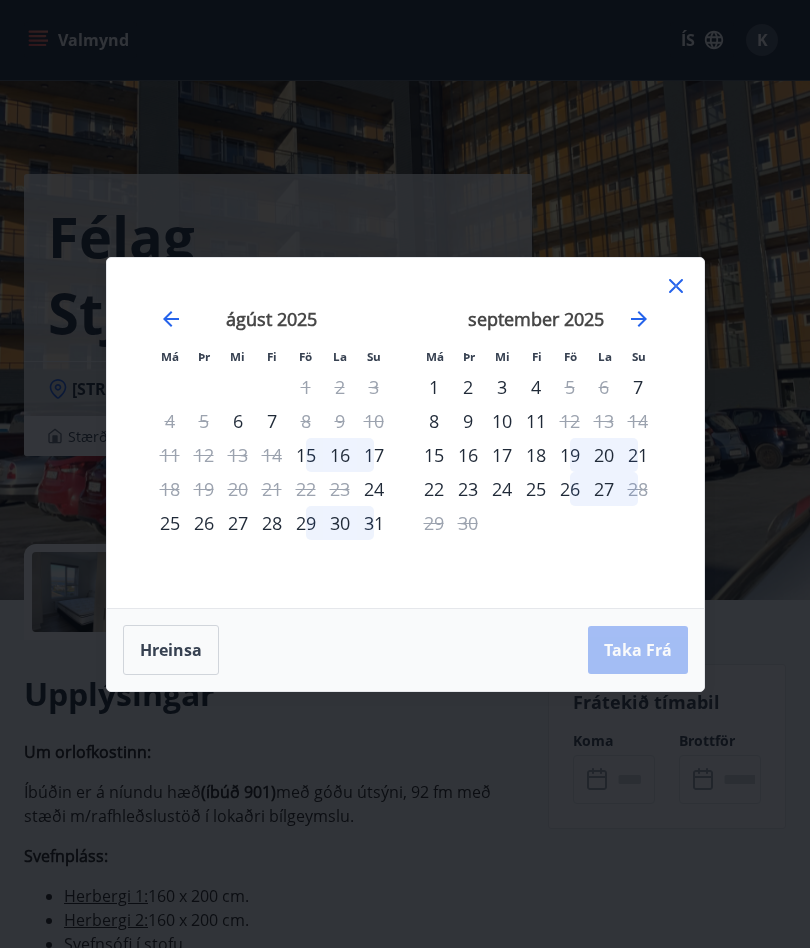 click 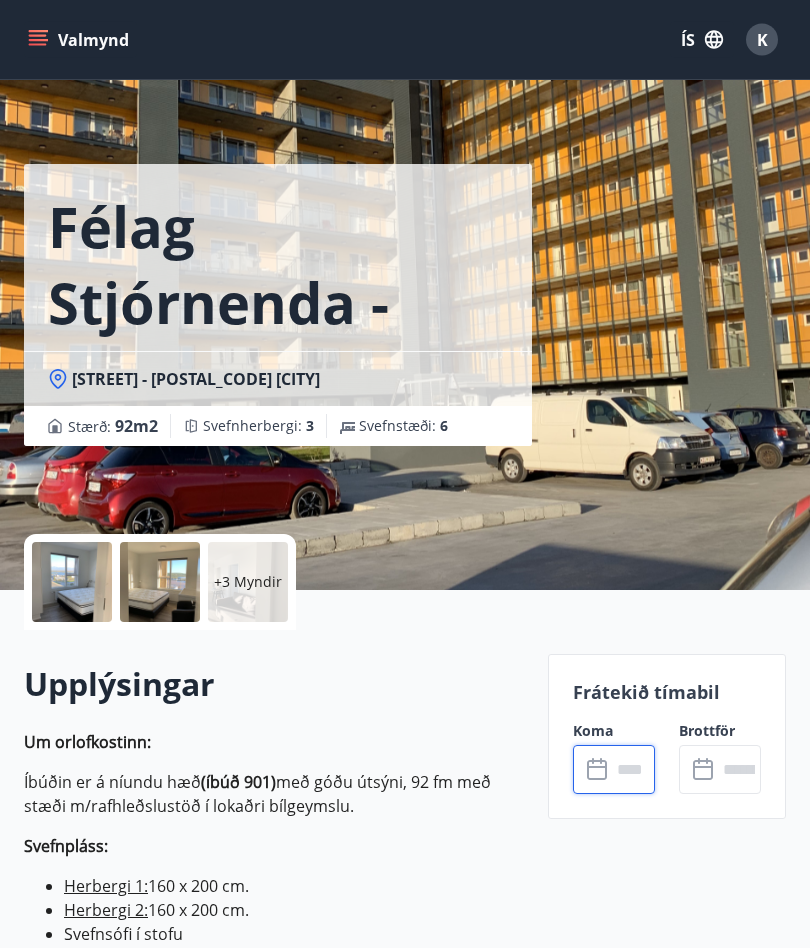 scroll, scrollTop: 0, scrollLeft: 0, axis: both 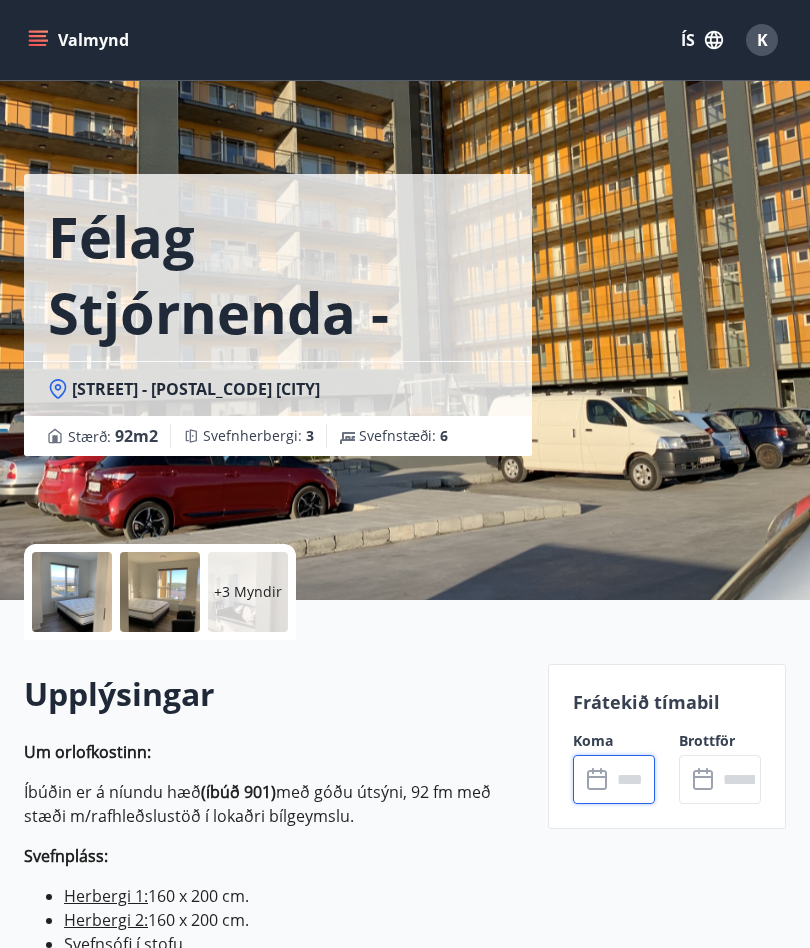 click on "Valmynd" at bounding box center [80, 40] 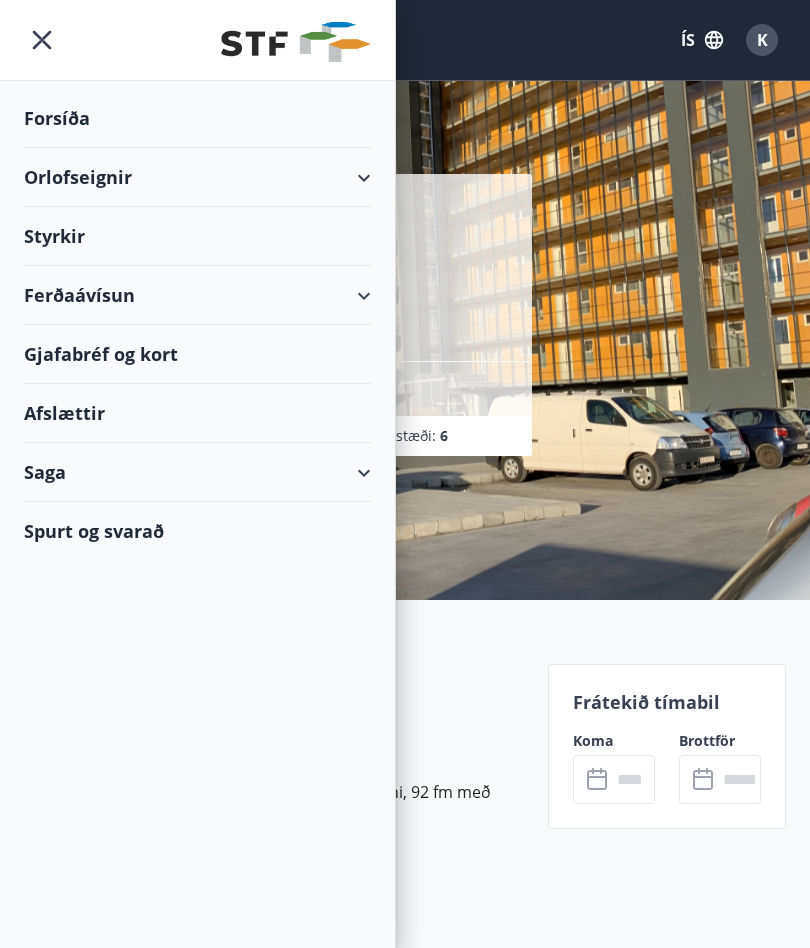 click on "Orlofseignir" at bounding box center (197, 177) 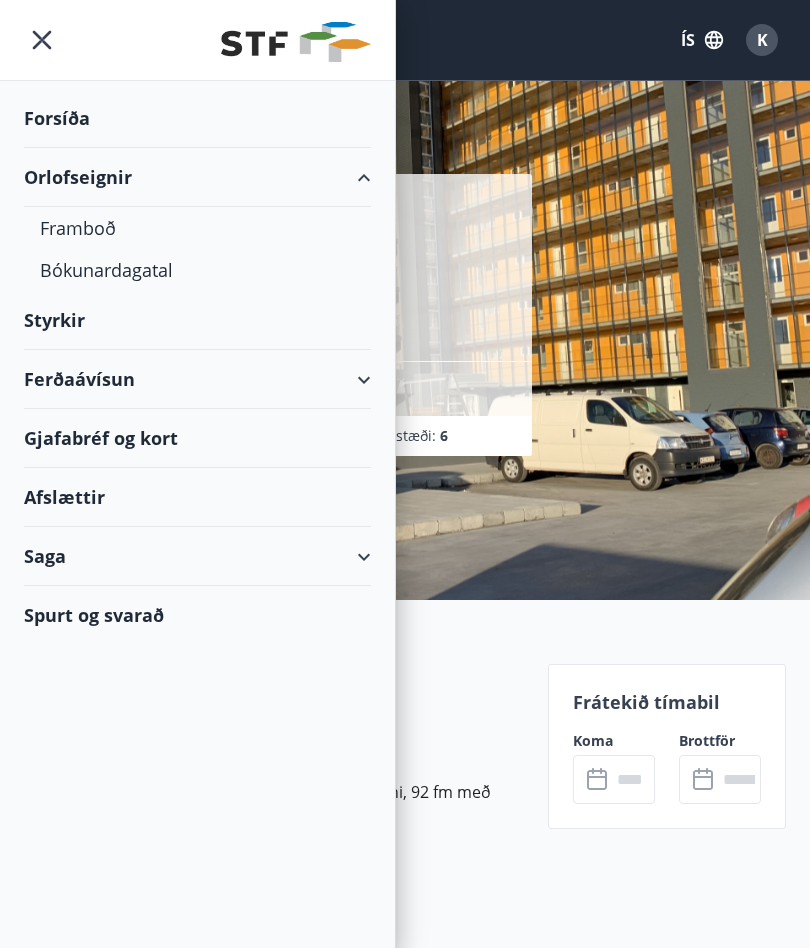 click on "Framboð" at bounding box center (197, 228) 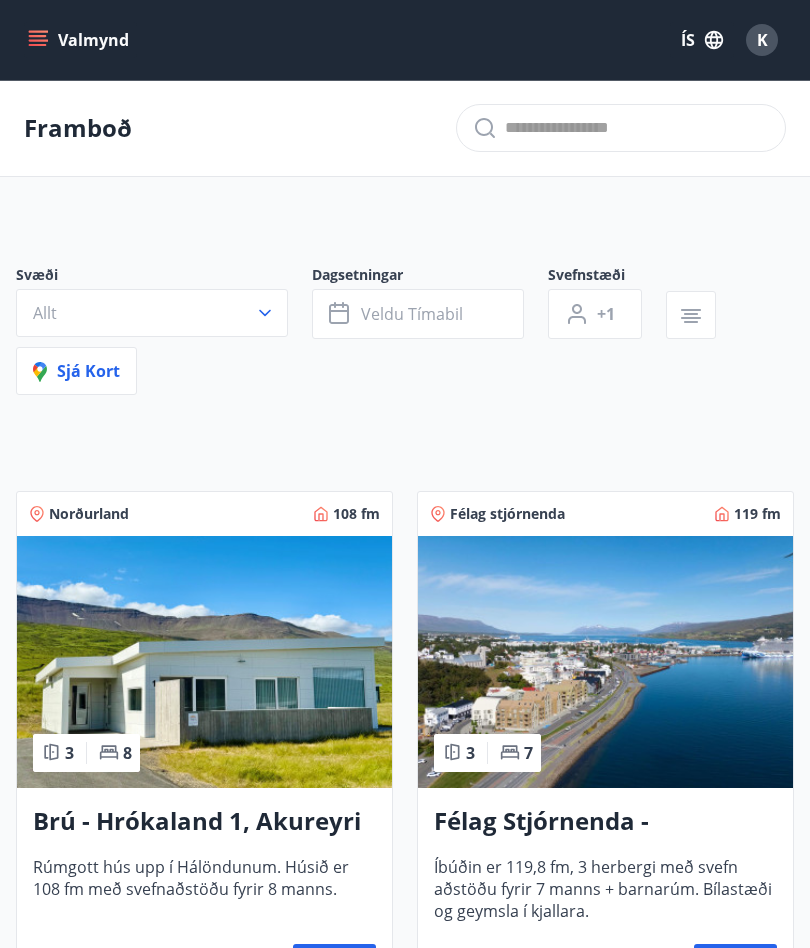 click on "Valmynd" at bounding box center (80, 40) 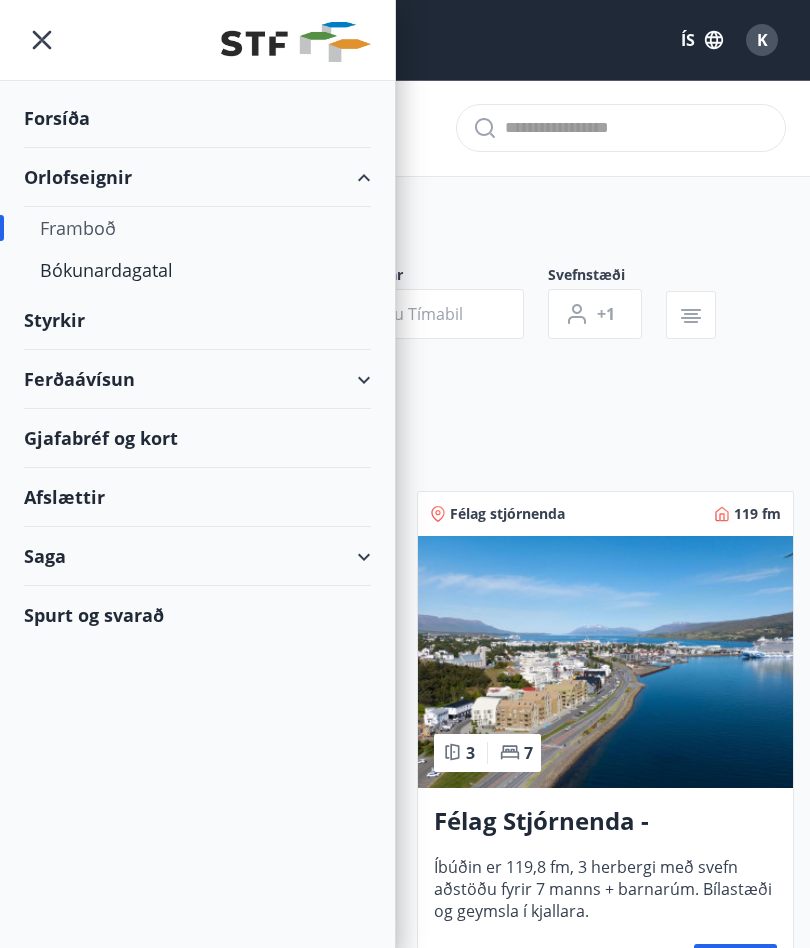 click on "Bókunardagatal" at bounding box center [197, 270] 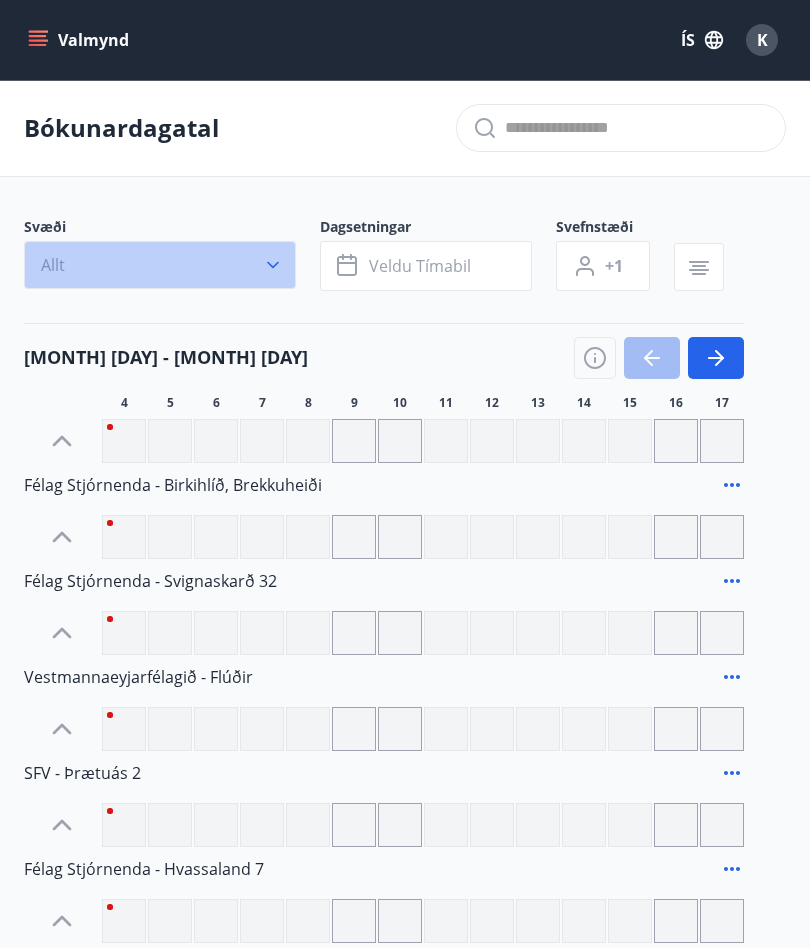 click 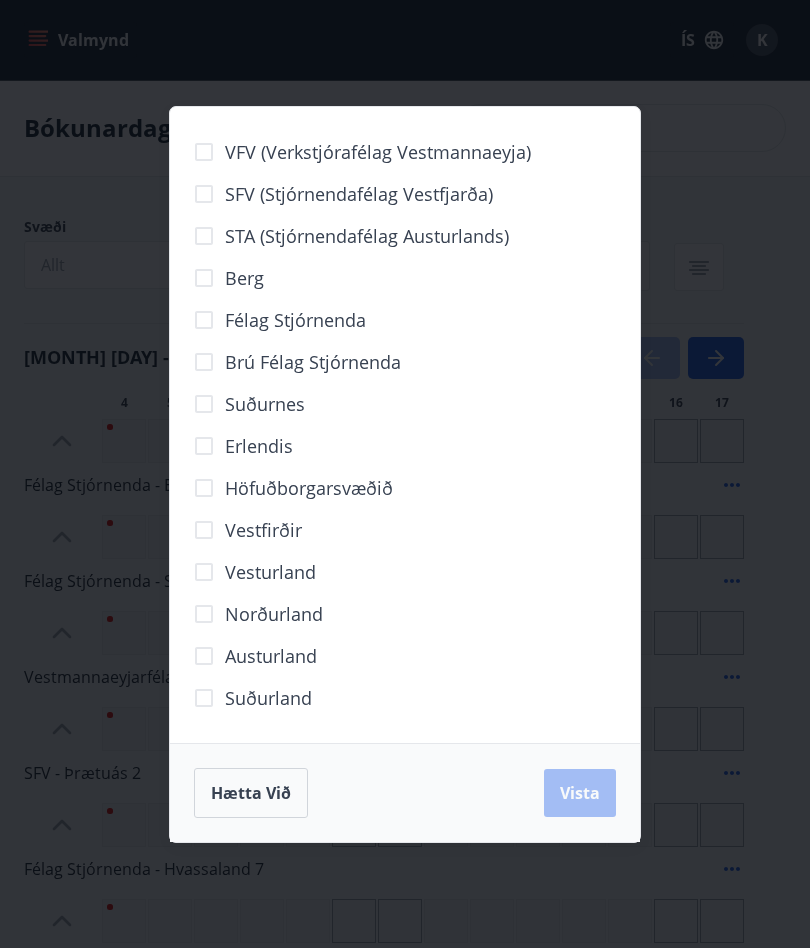 click on "Höfuðborgarsvæðið" at bounding box center (309, 488) 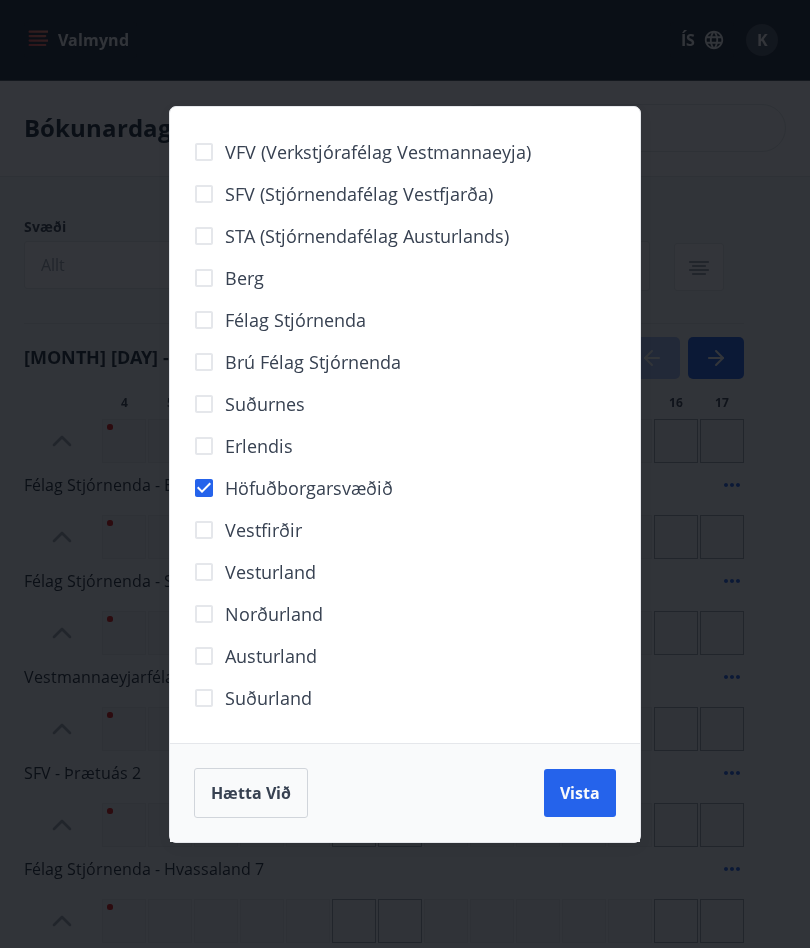 click on "Vista" at bounding box center (580, 793) 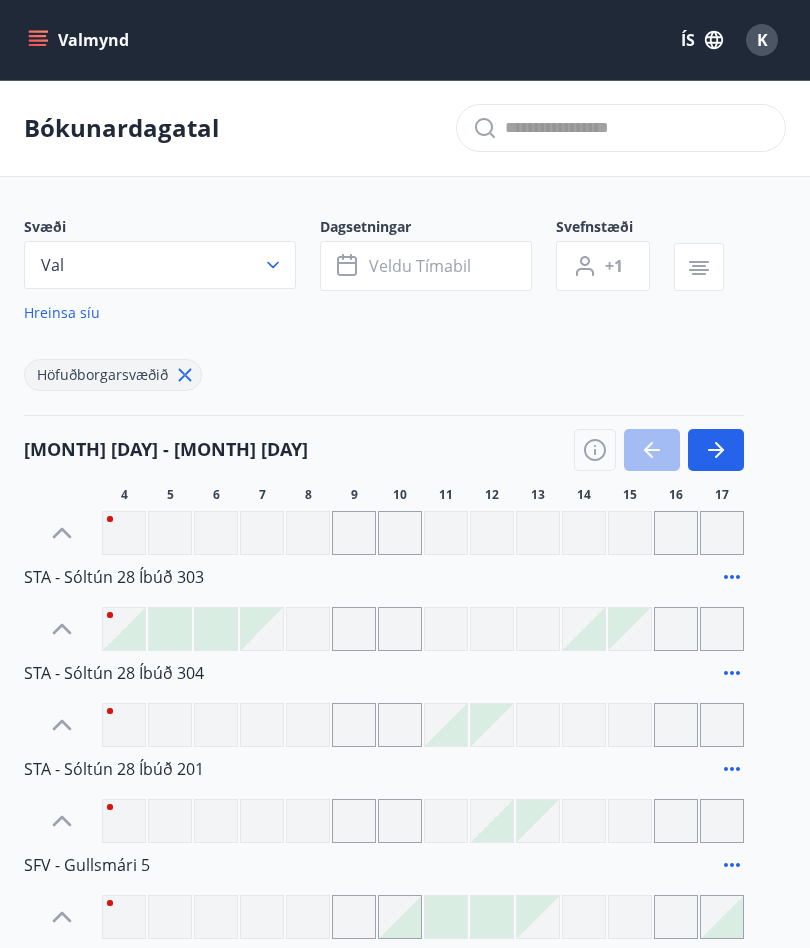 click on "Veldu tímabil" at bounding box center (420, 266) 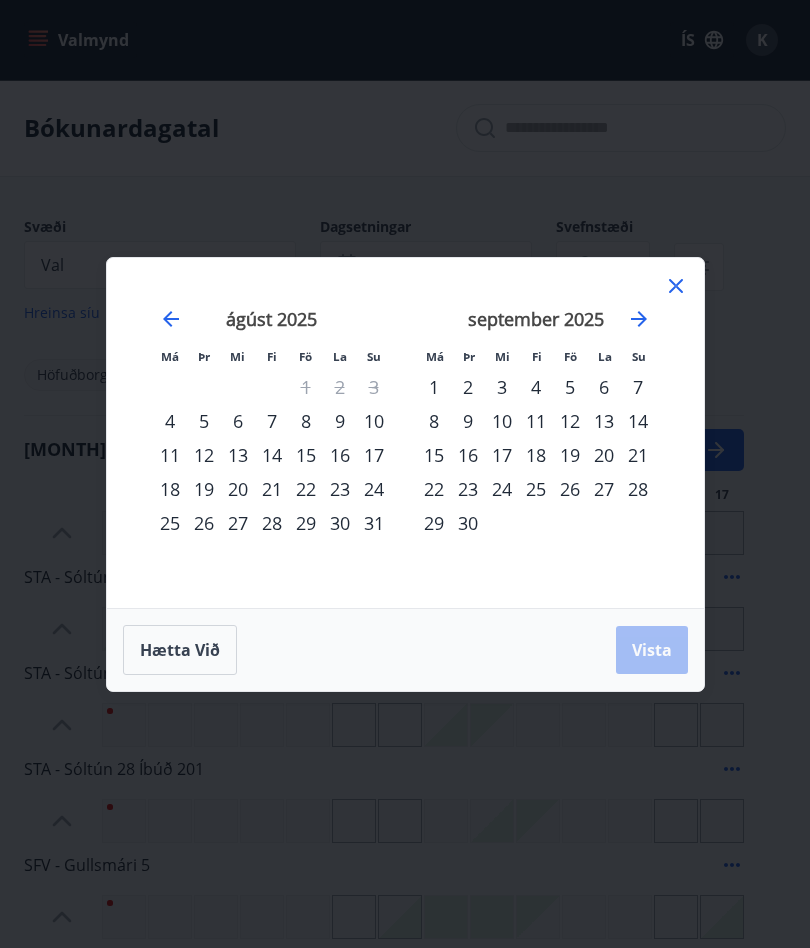click on "7" at bounding box center (272, 421) 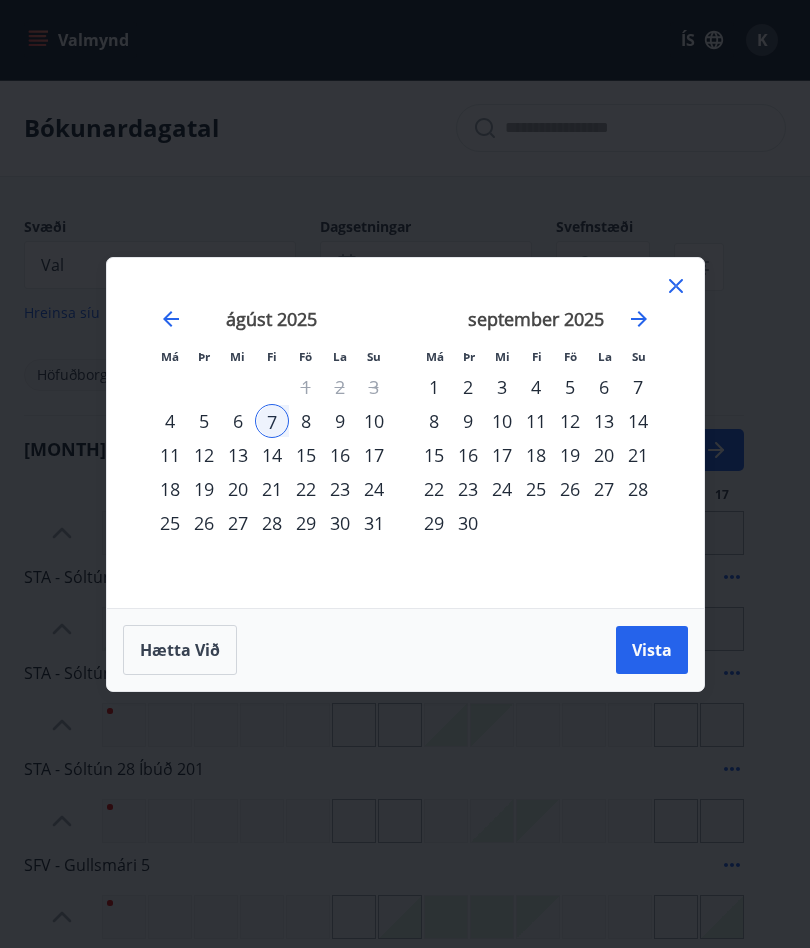 click on "10" at bounding box center (374, 421) 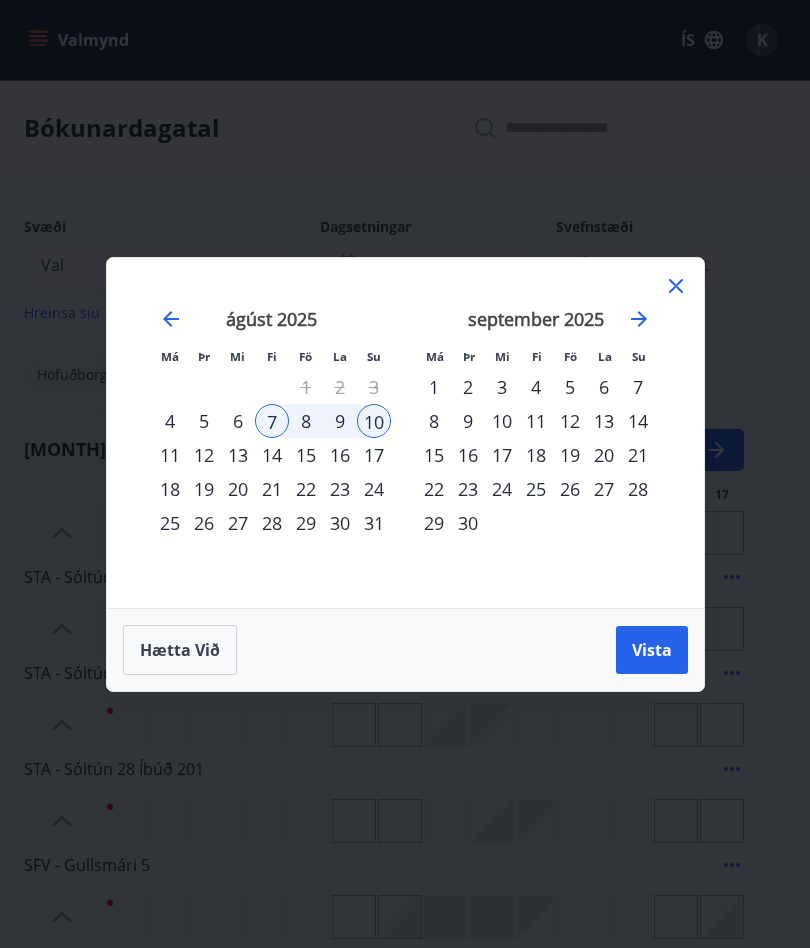 click on "Vista" at bounding box center [652, 650] 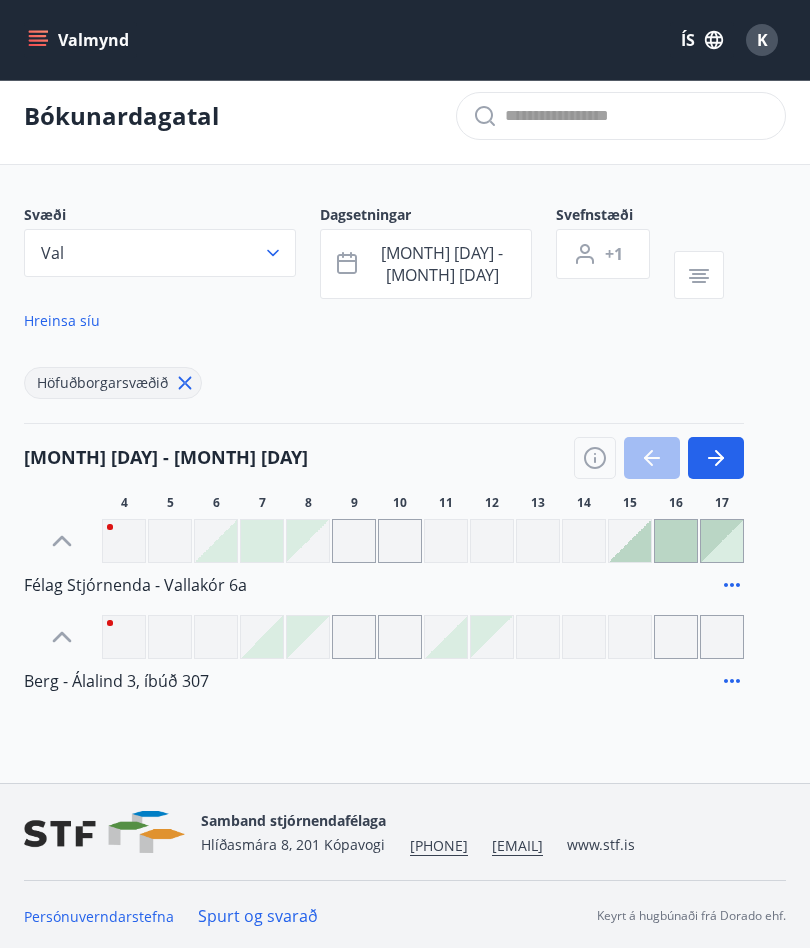 scroll, scrollTop: 0, scrollLeft: 0, axis: both 